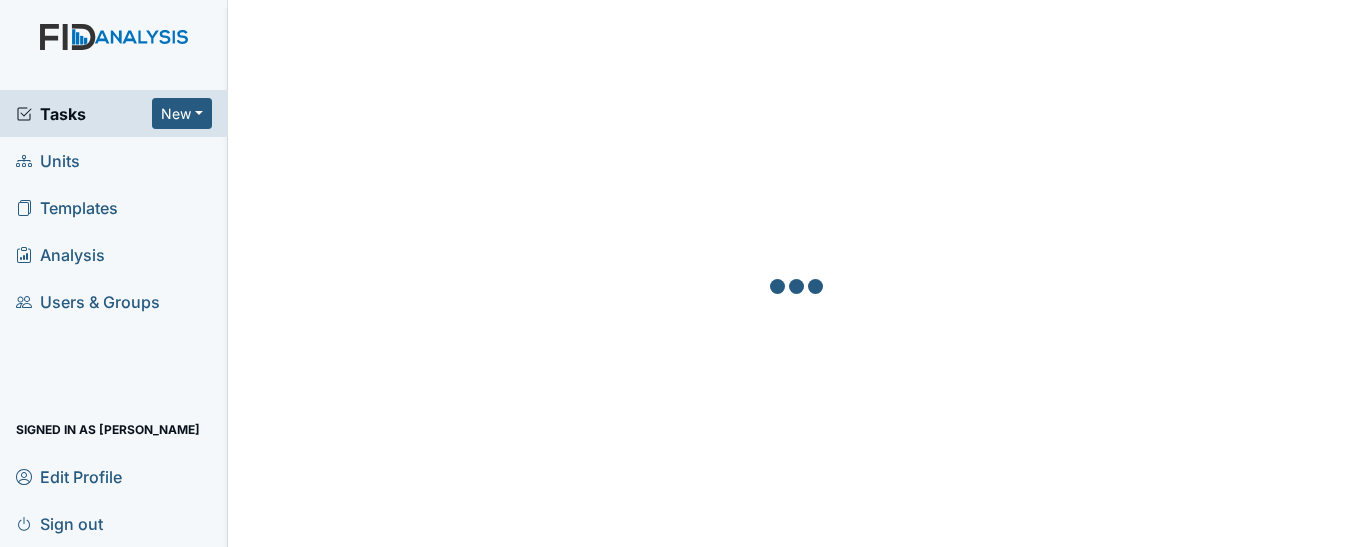 scroll, scrollTop: 0, scrollLeft: 0, axis: both 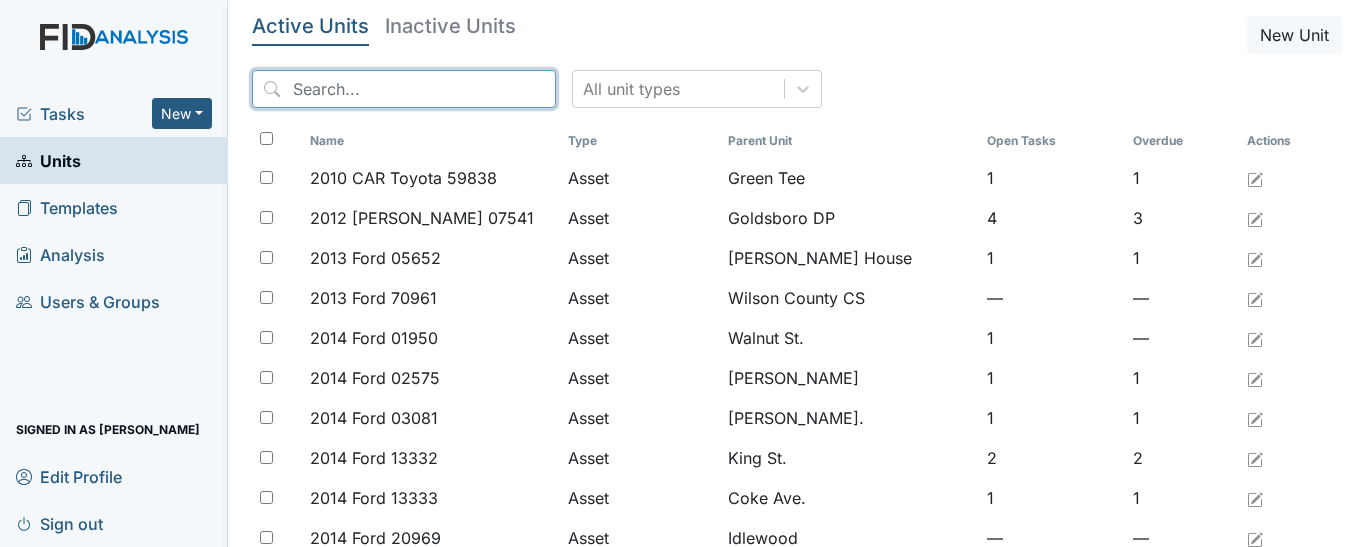 click at bounding box center [404, 89] 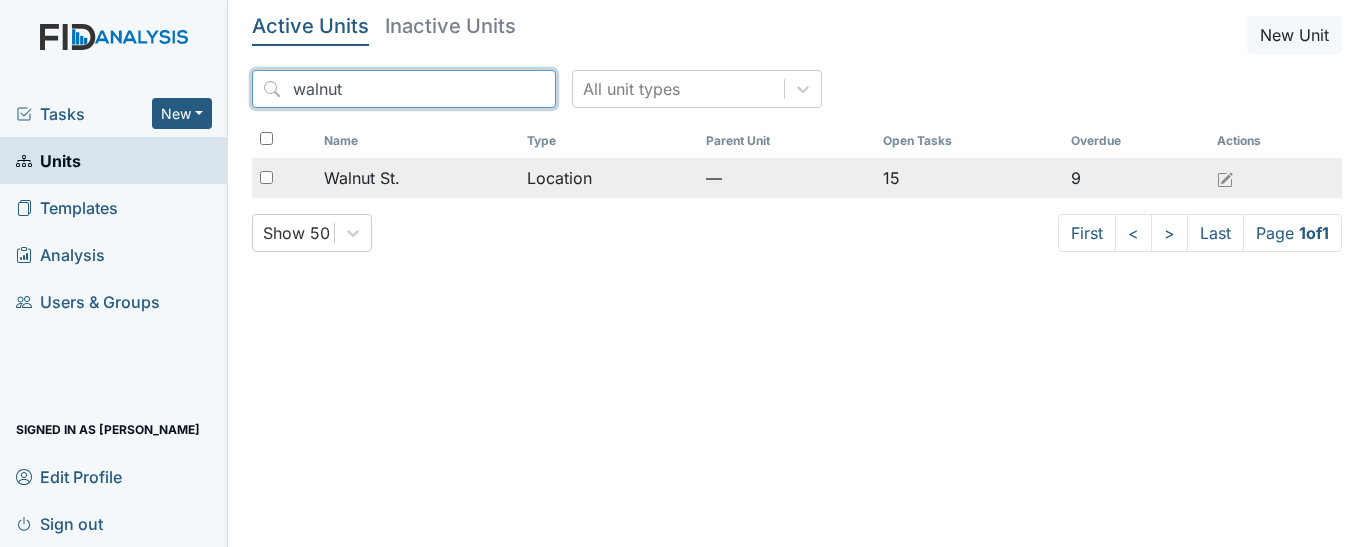 type on "walnut" 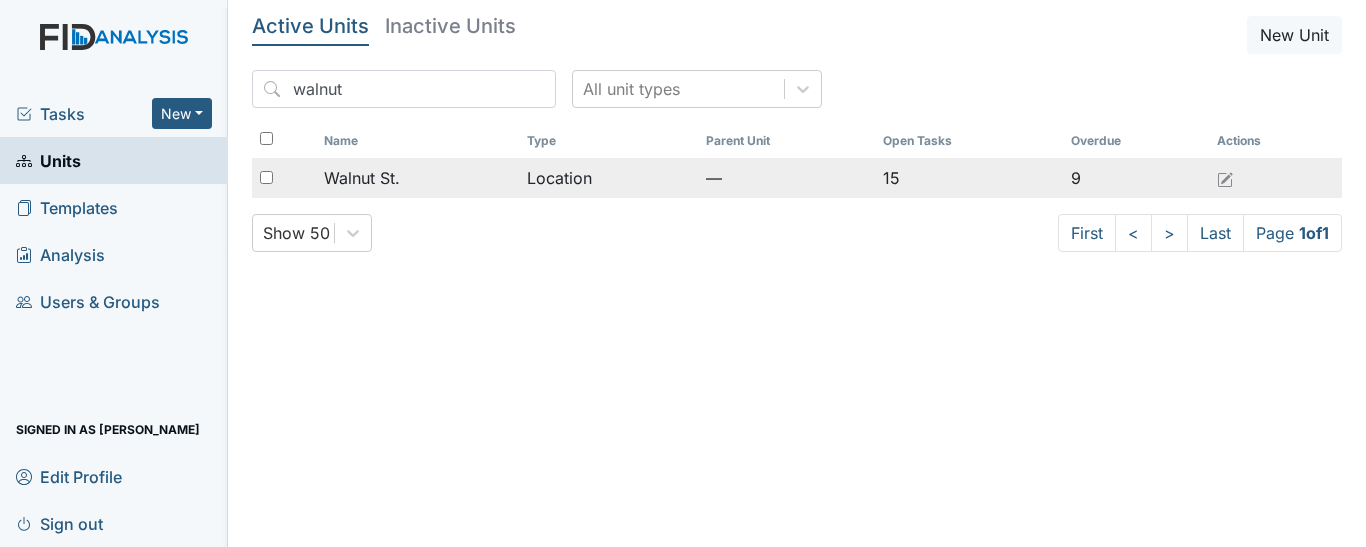click on "Location" at bounding box center (608, 178) 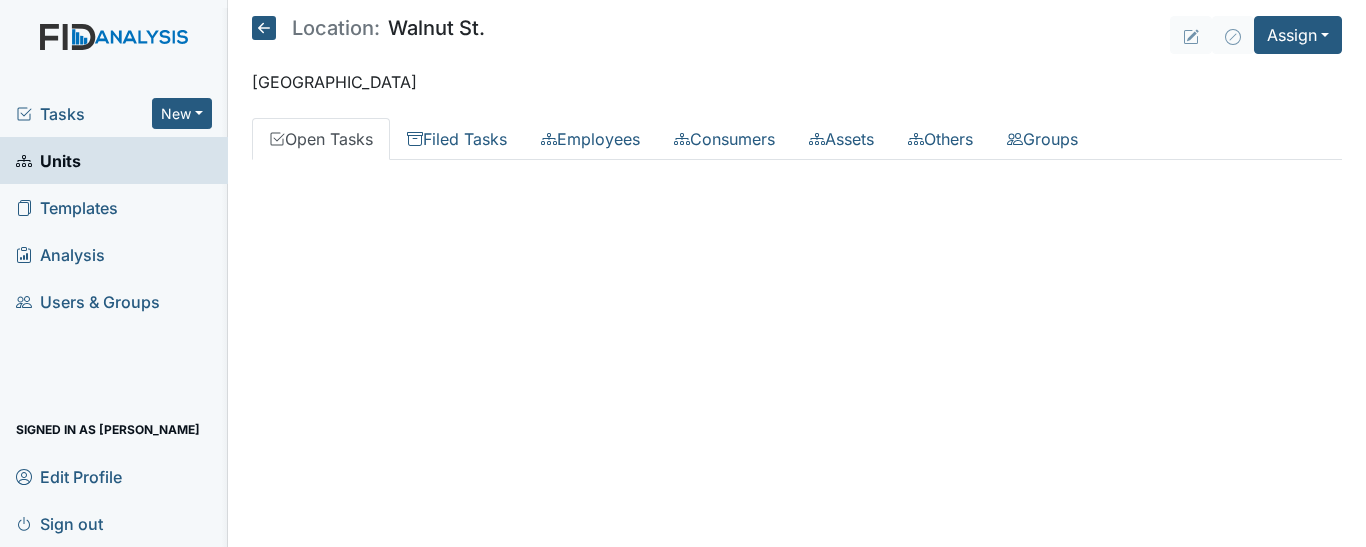 scroll, scrollTop: 0, scrollLeft: 0, axis: both 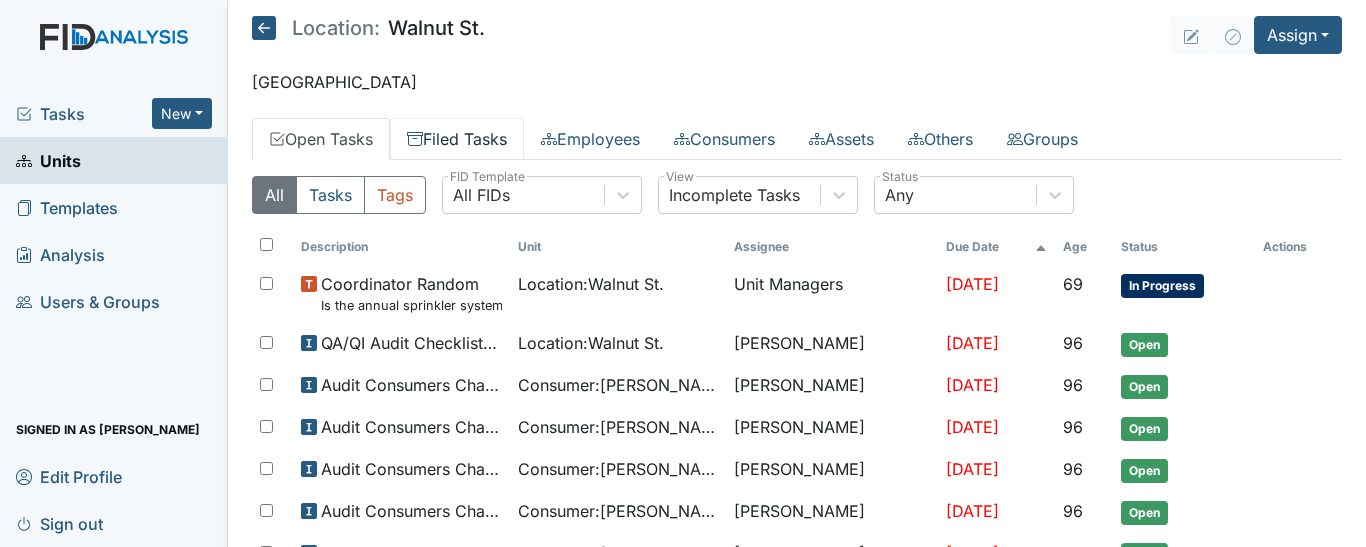 click on "Filed Tasks" at bounding box center (457, 139) 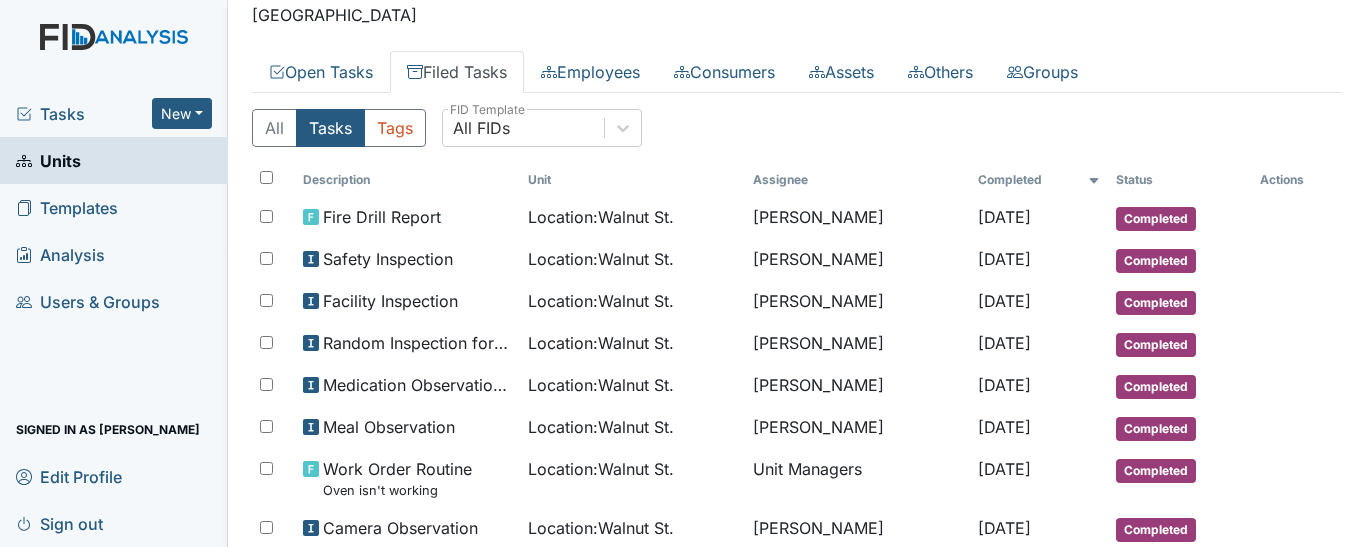 scroll, scrollTop: 100, scrollLeft: 0, axis: vertical 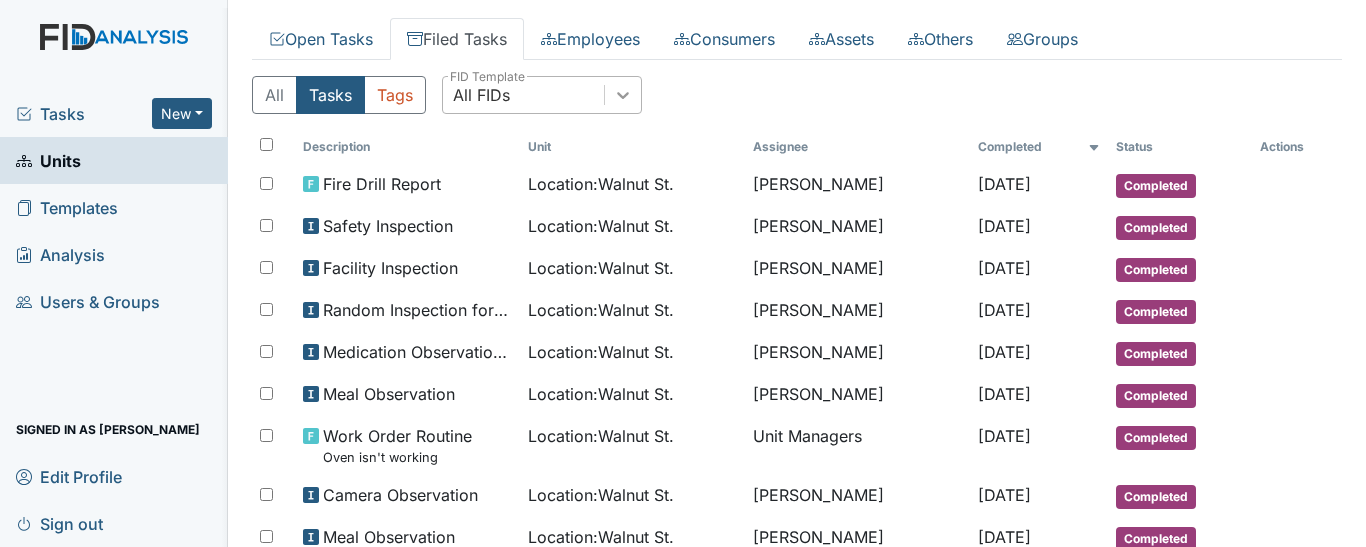 click 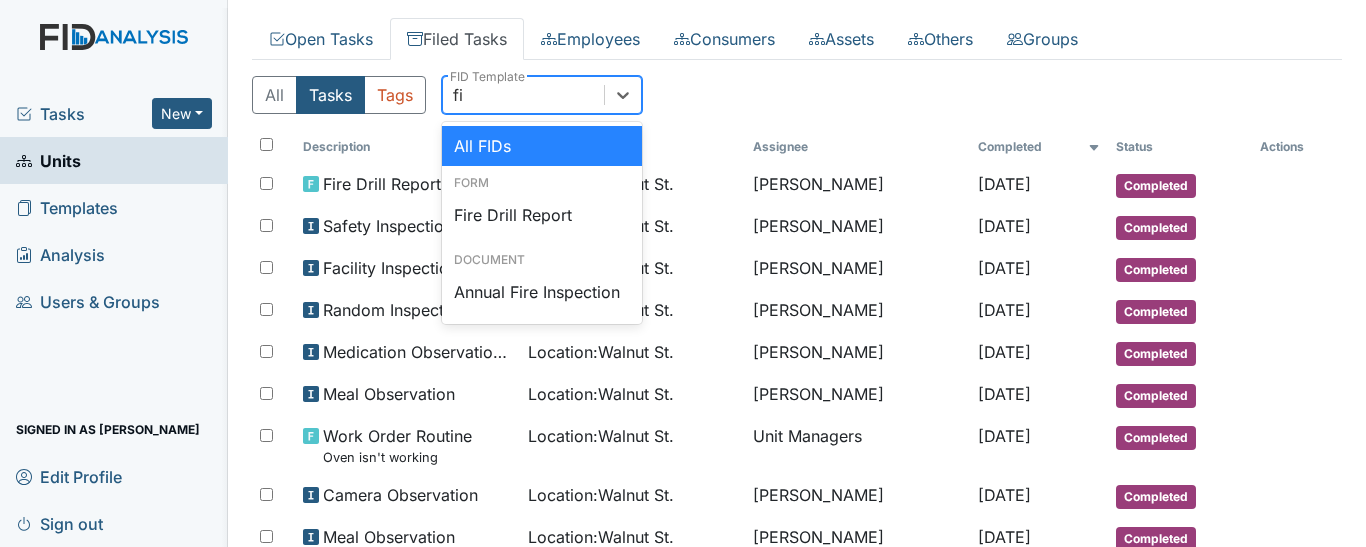 scroll, scrollTop: 0, scrollLeft: 0, axis: both 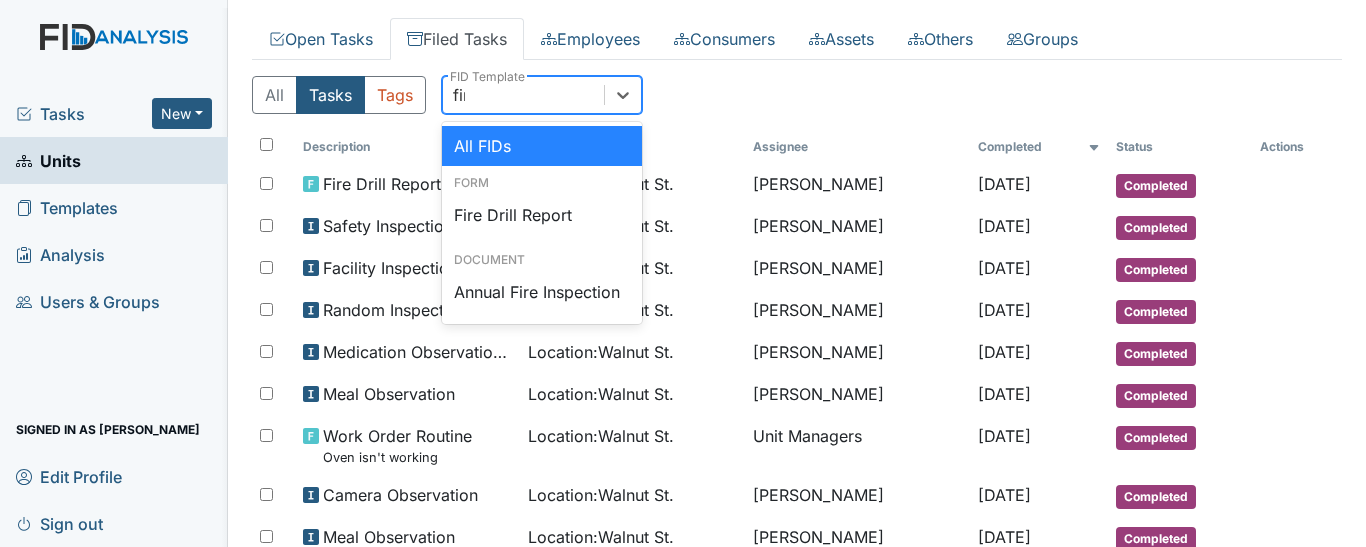 type on "fire" 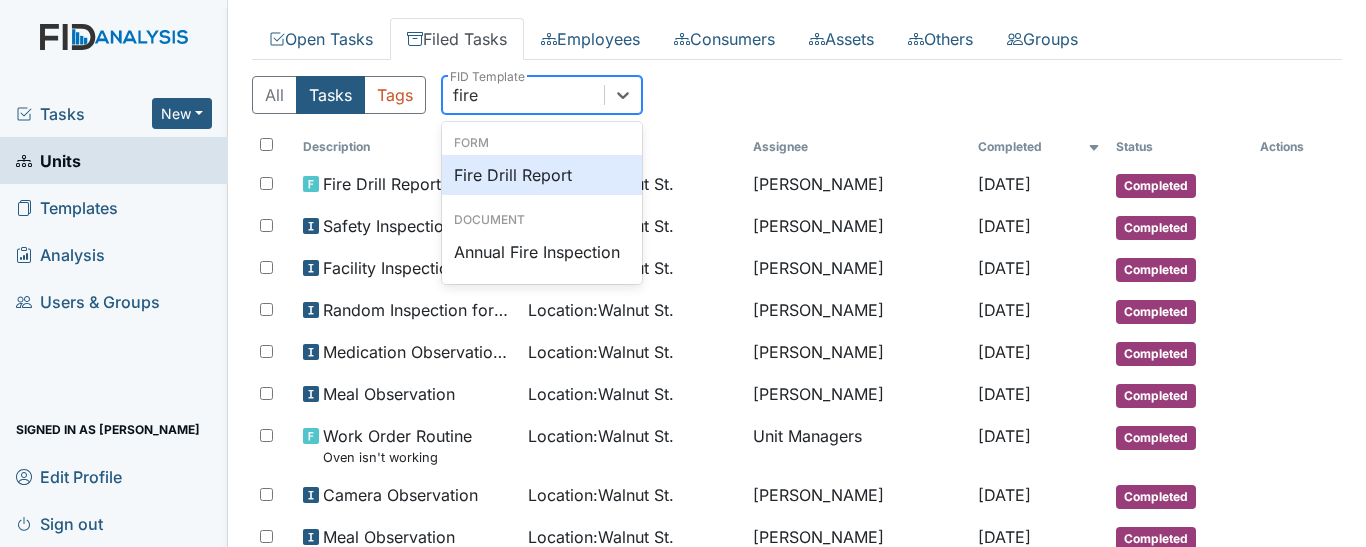 click on "Fire Drill Report" at bounding box center (542, 175) 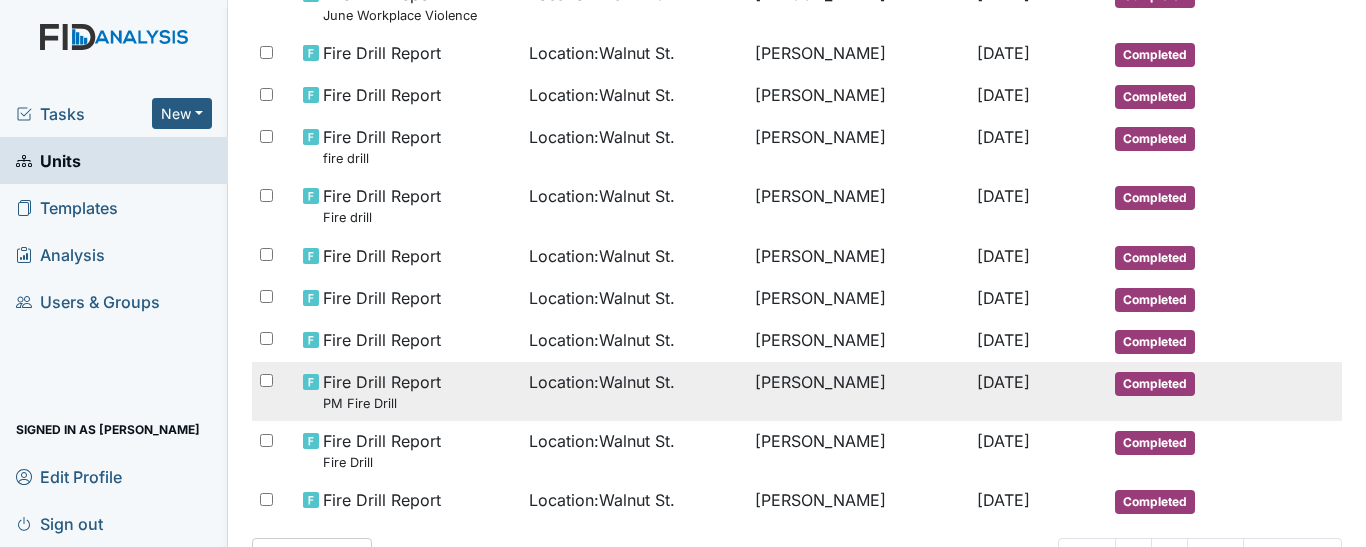 scroll, scrollTop: 300, scrollLeft: 0, axis: vertical 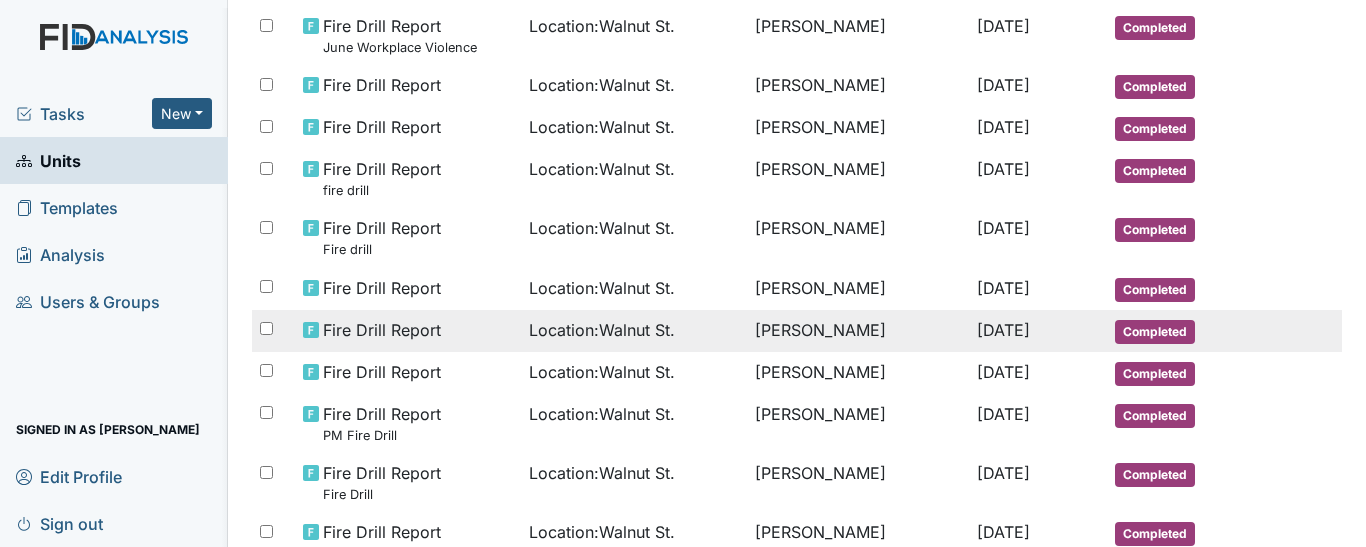 click on "[DATE]" at bounding box center (1003, 330) 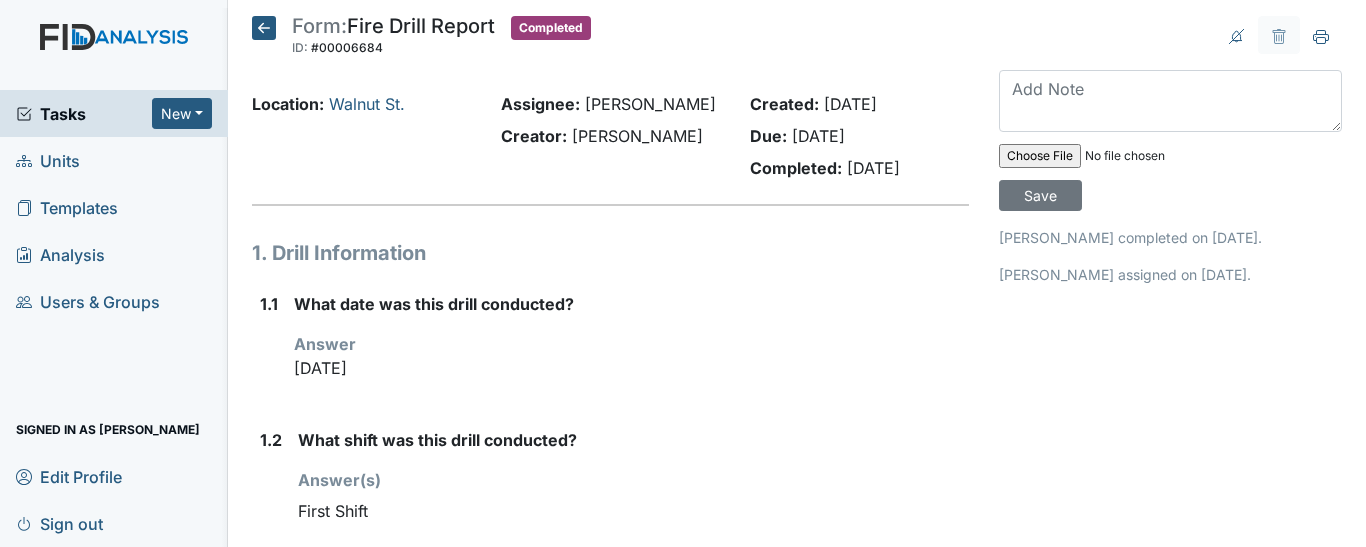 scroll, scrollTop: 0, scrollLeft: 0, axis: both 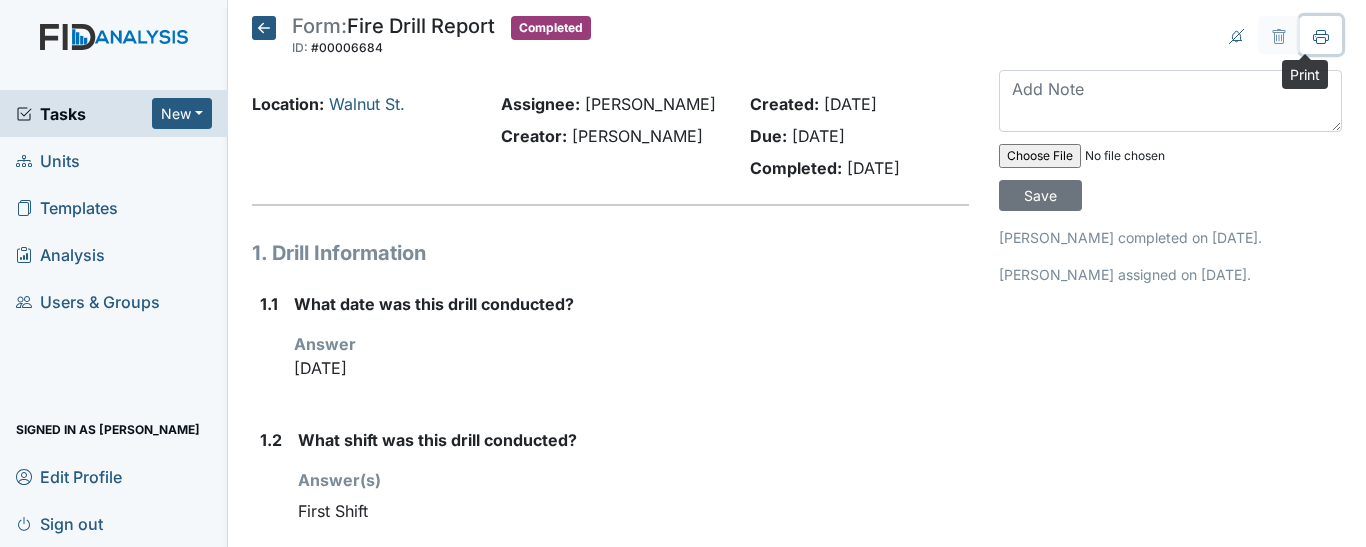 click 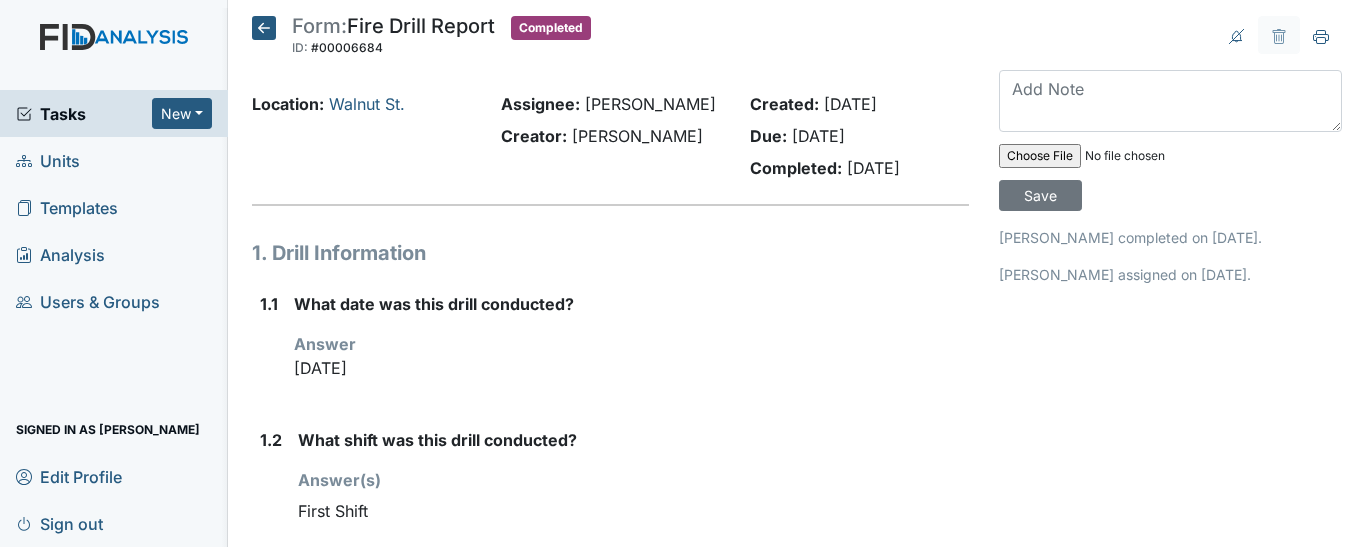 click 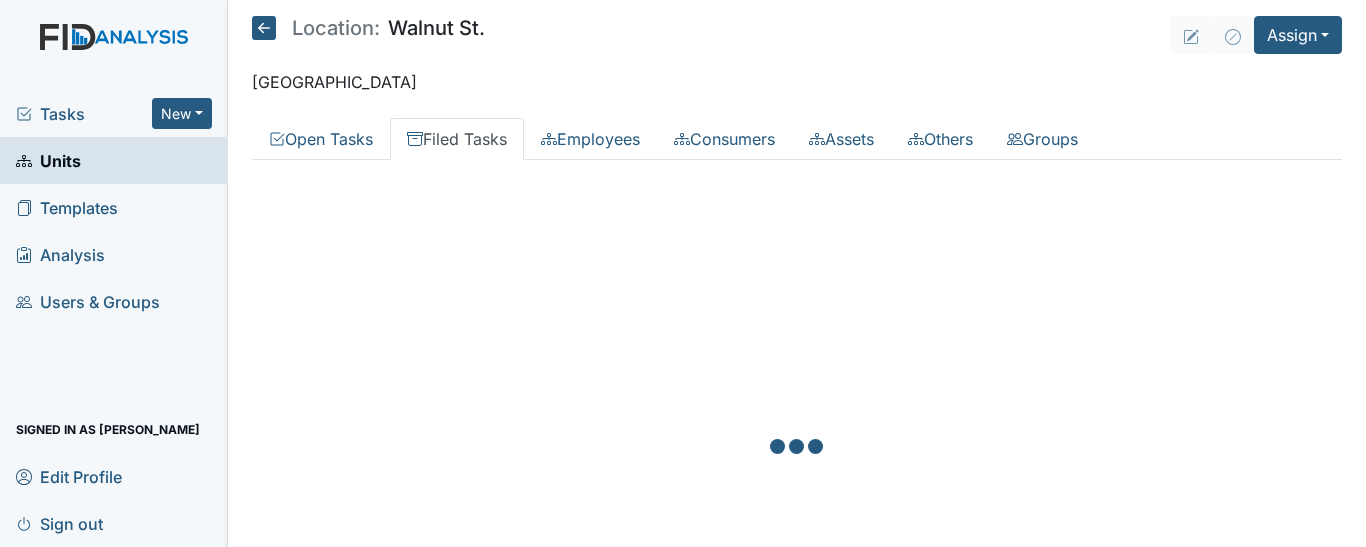 scroll, scrollTop: 0, scrollLeft: 0, axis: both 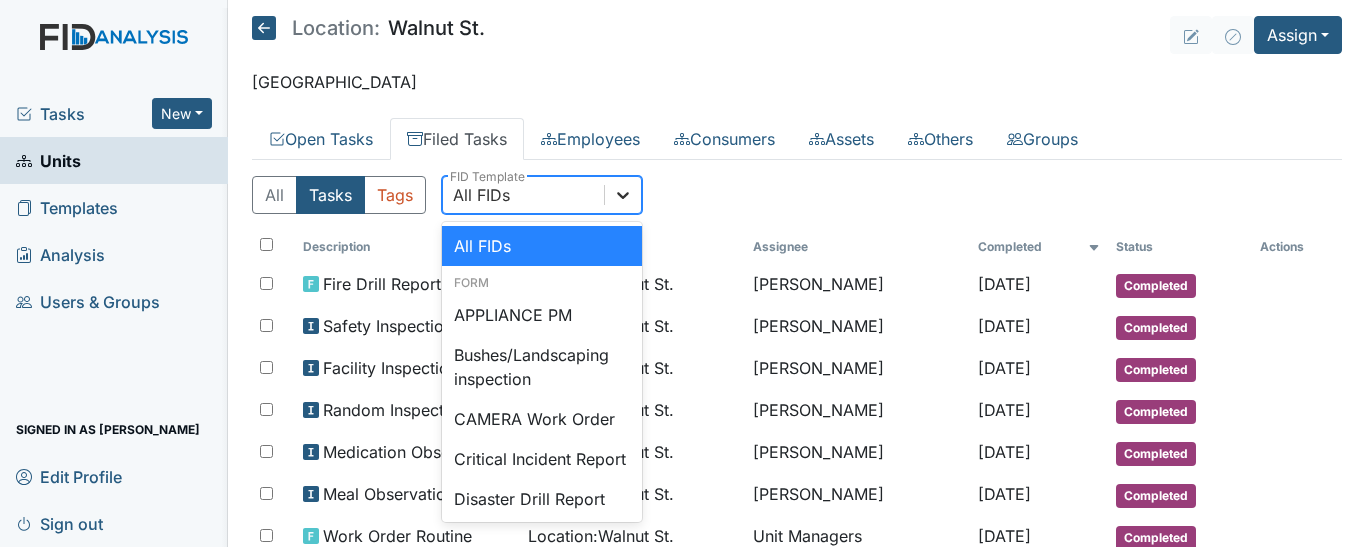 click 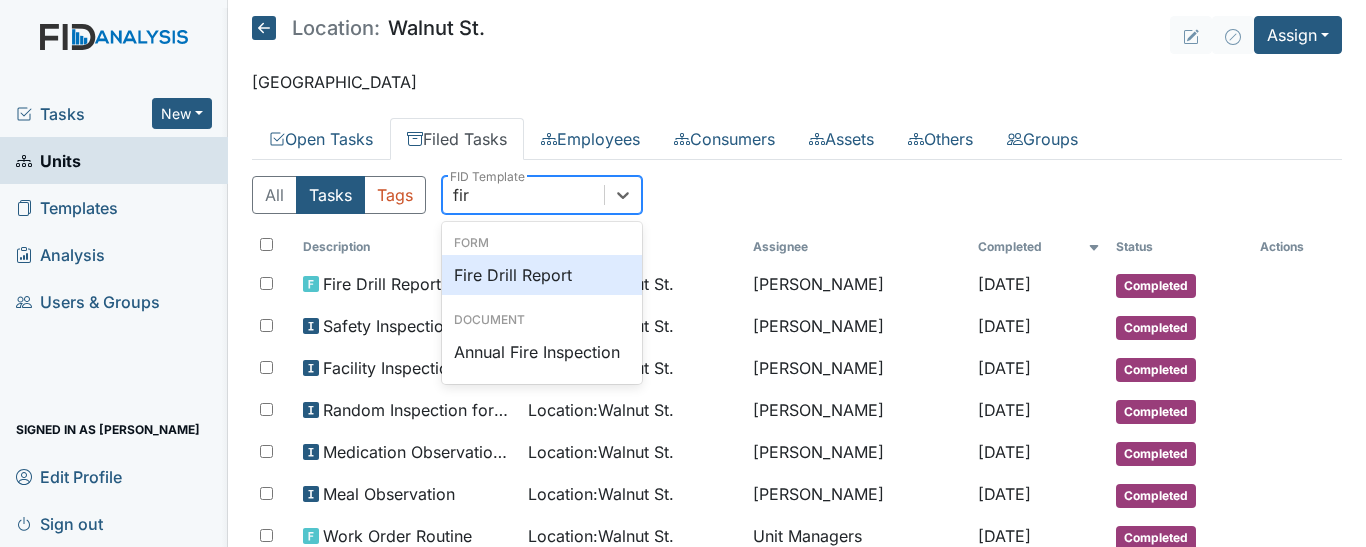 type on "fire" 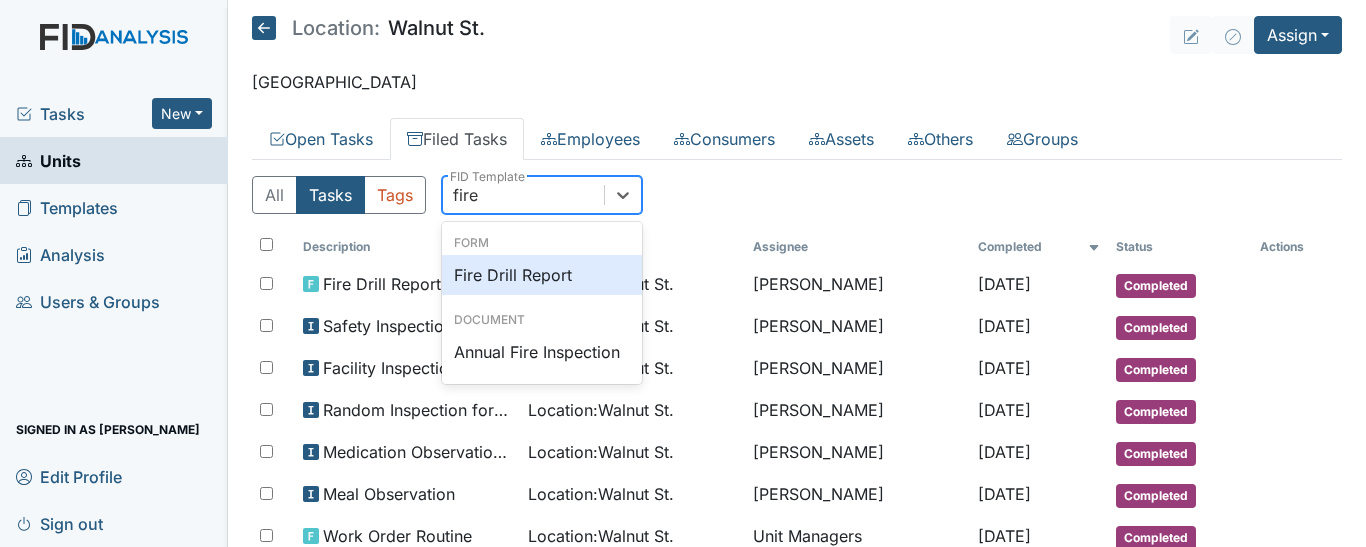 click on "Fire Drill Report" at bounding box center (542, 275) 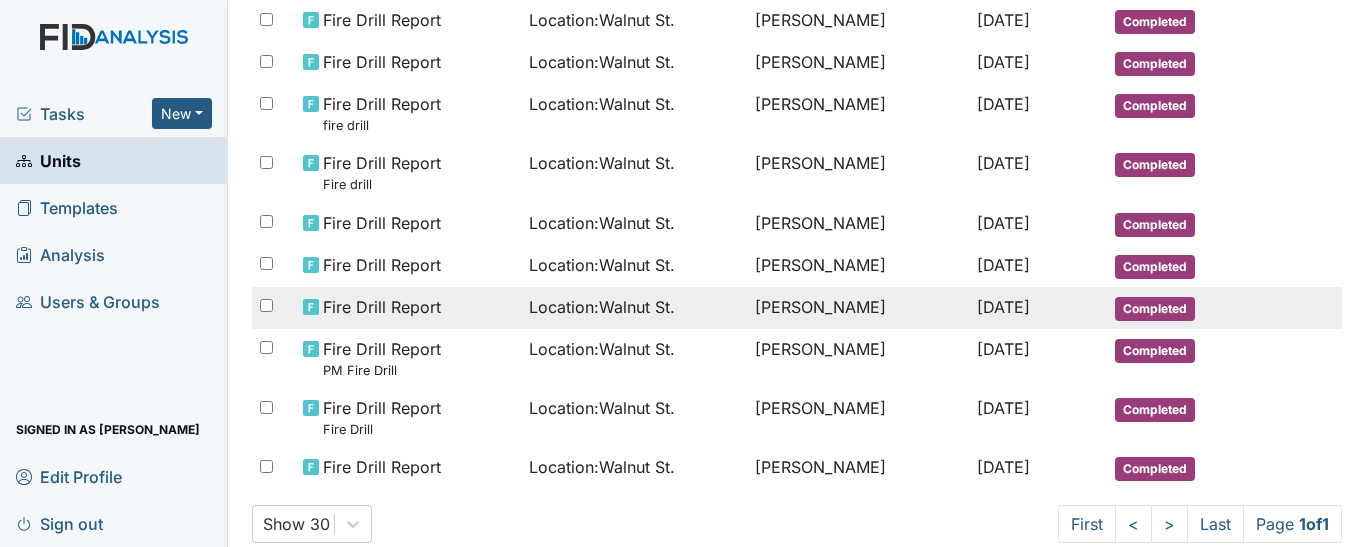 scroll, scrollTop: 400, scrollLeft: 0, axis: vertical 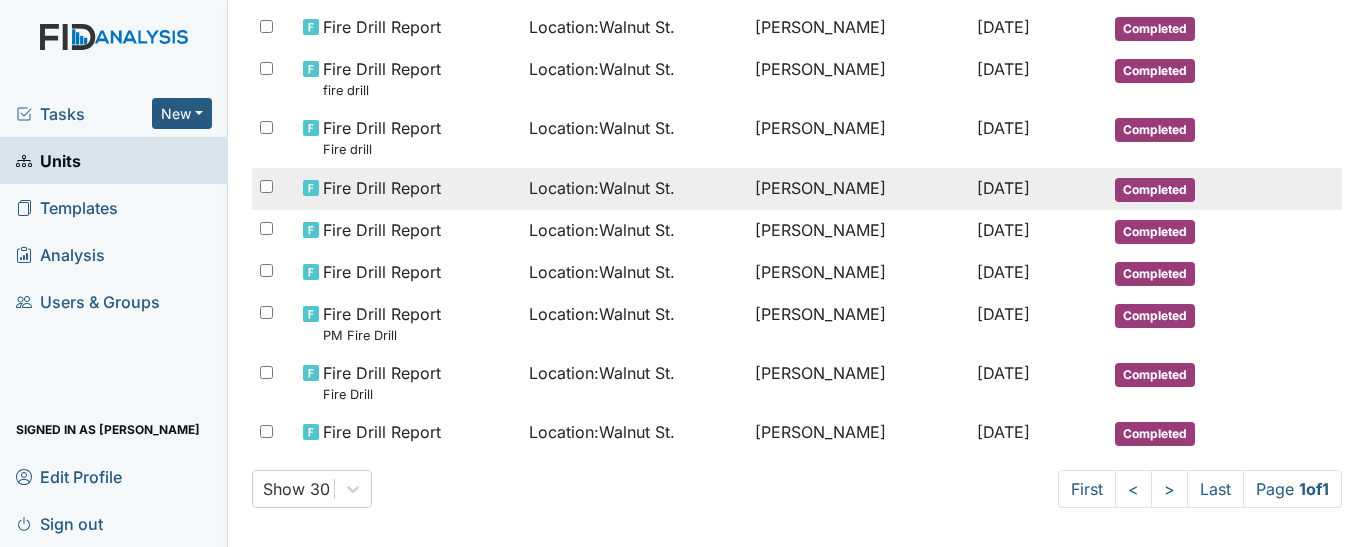 click on "[DATE]" at bounding box center [1003, 188] 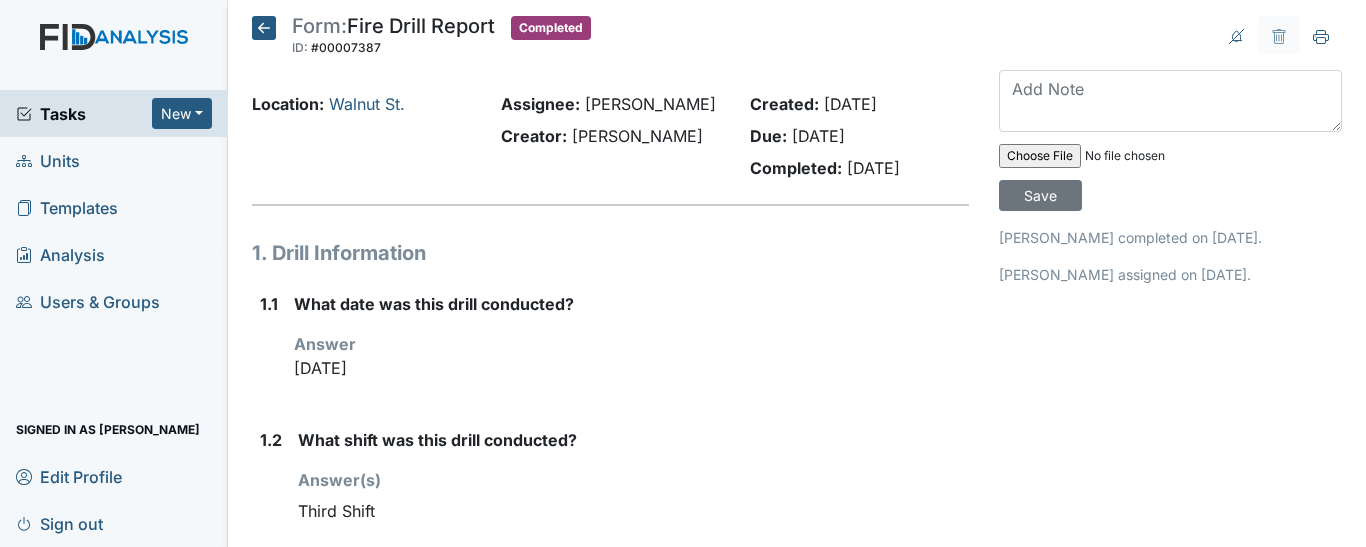 scroll, scrollTop: 0, scrollLeft: 0, axis: both 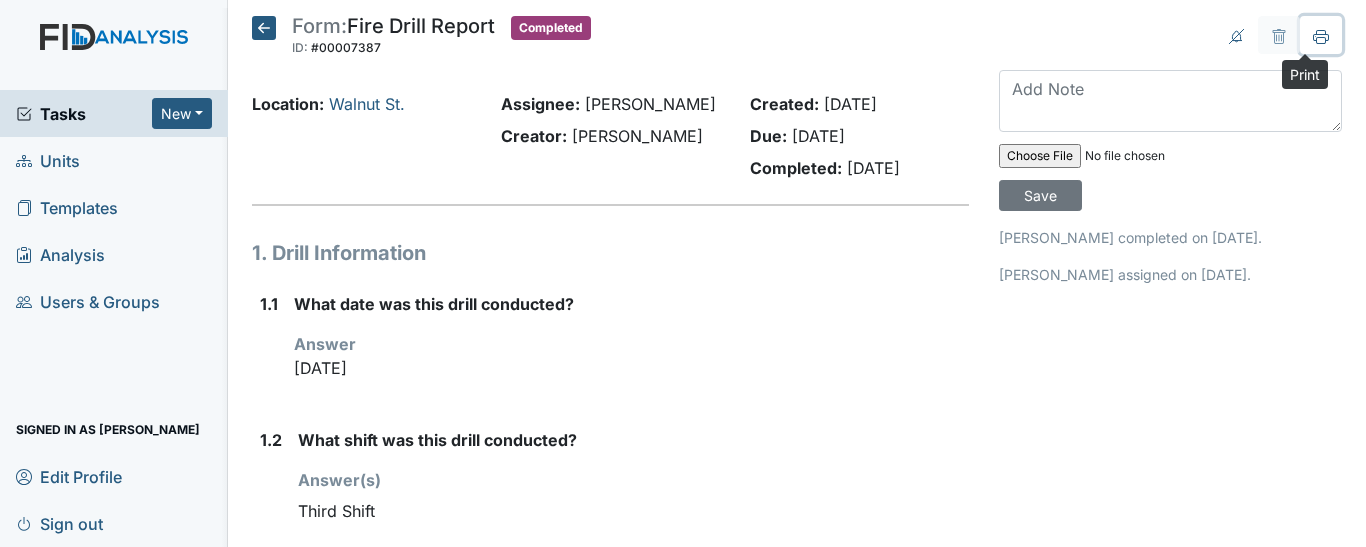 click at bounding box center [1321, 35] 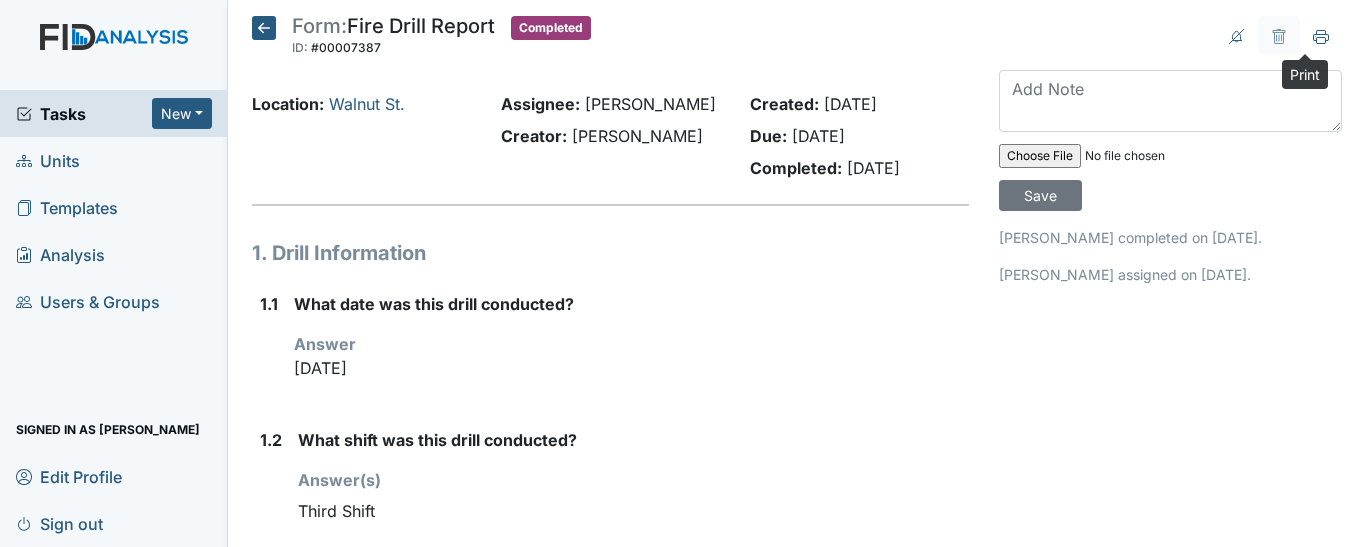 click 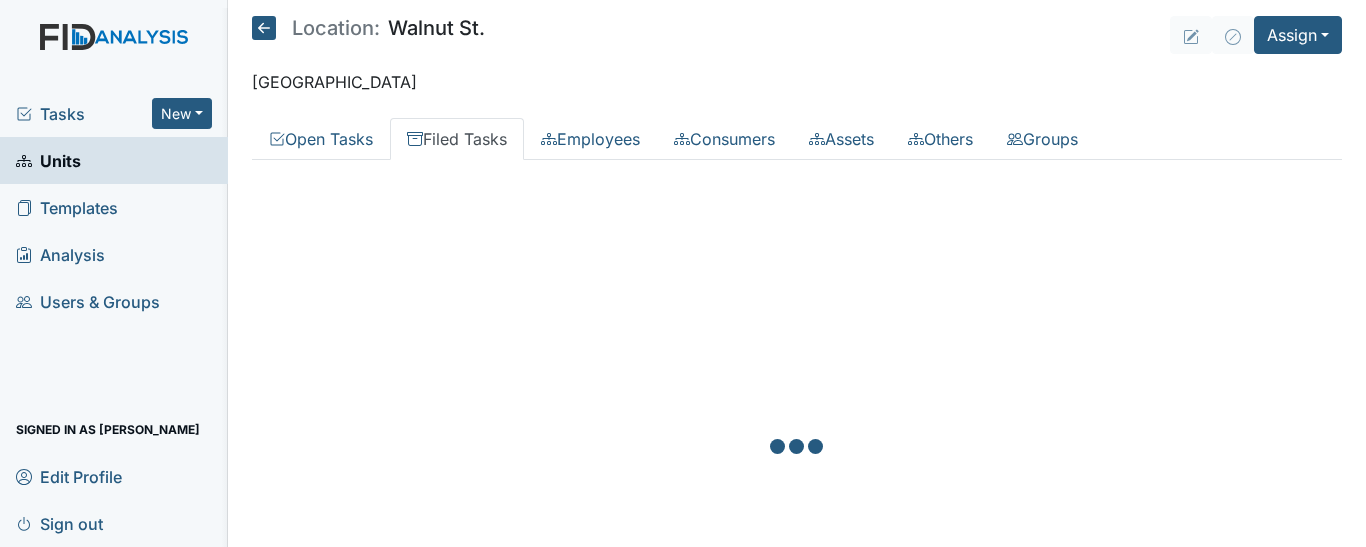 scroll, scrollTop: 0, scrollLeft: 0, axis: both 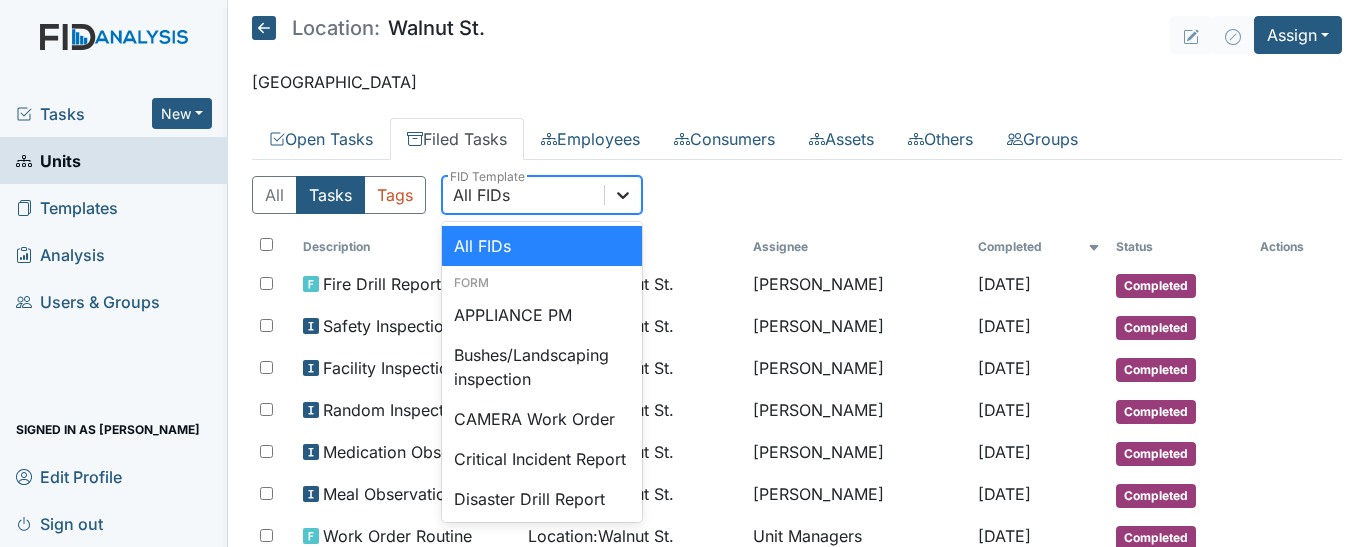 click 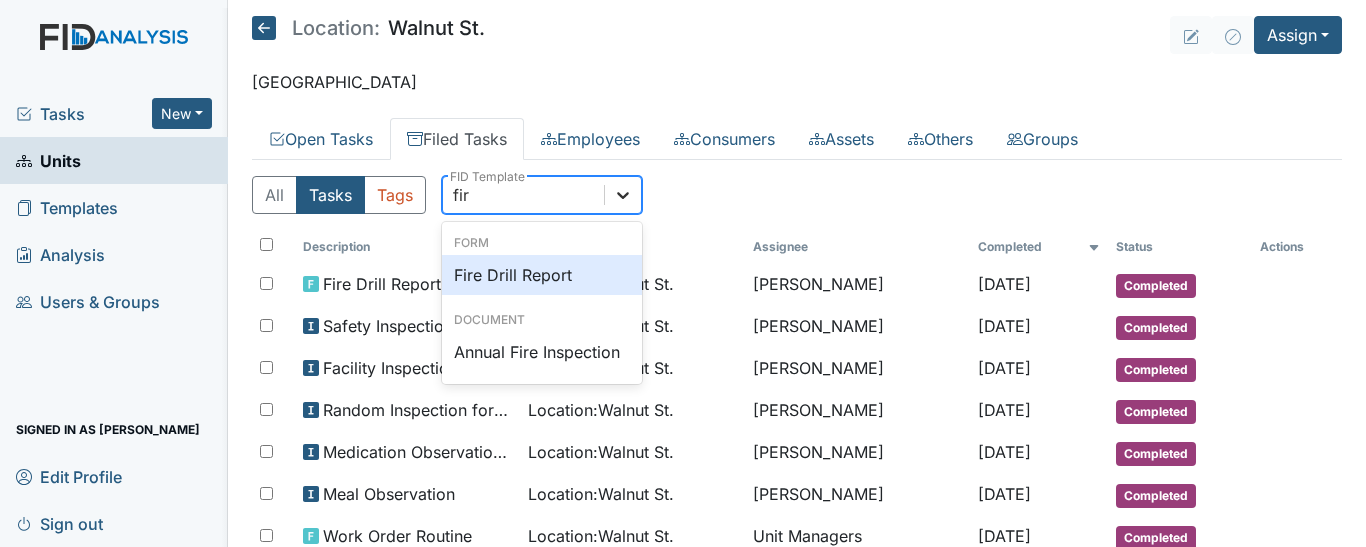 type on "fire" 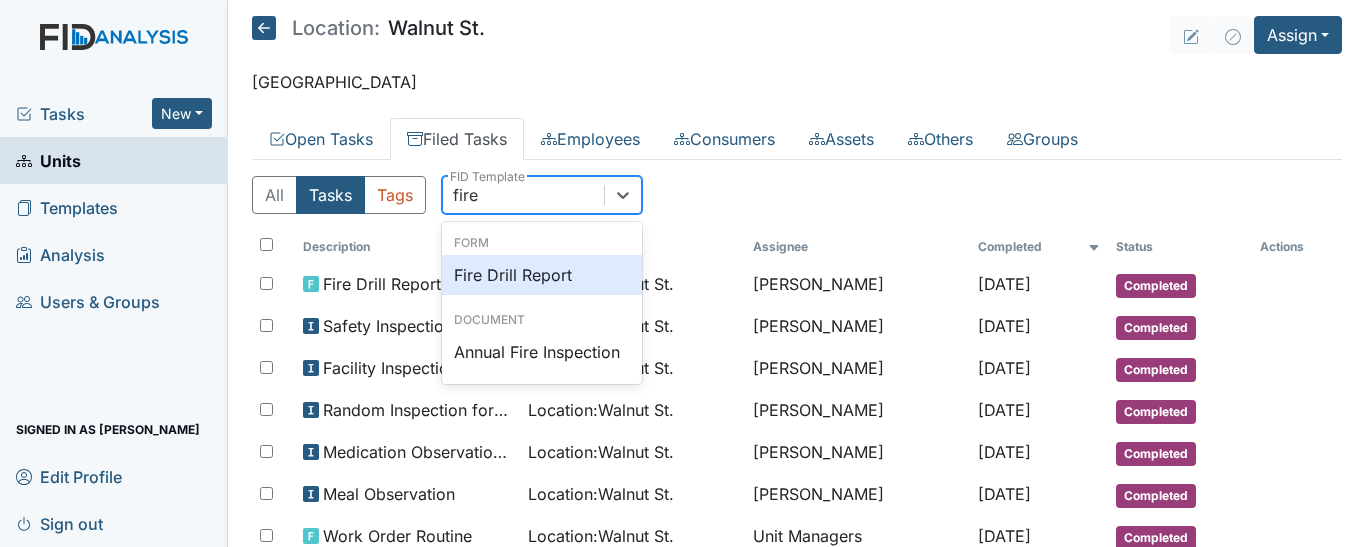 click on "Fire Drill Report" at bounding box center (542, 275) 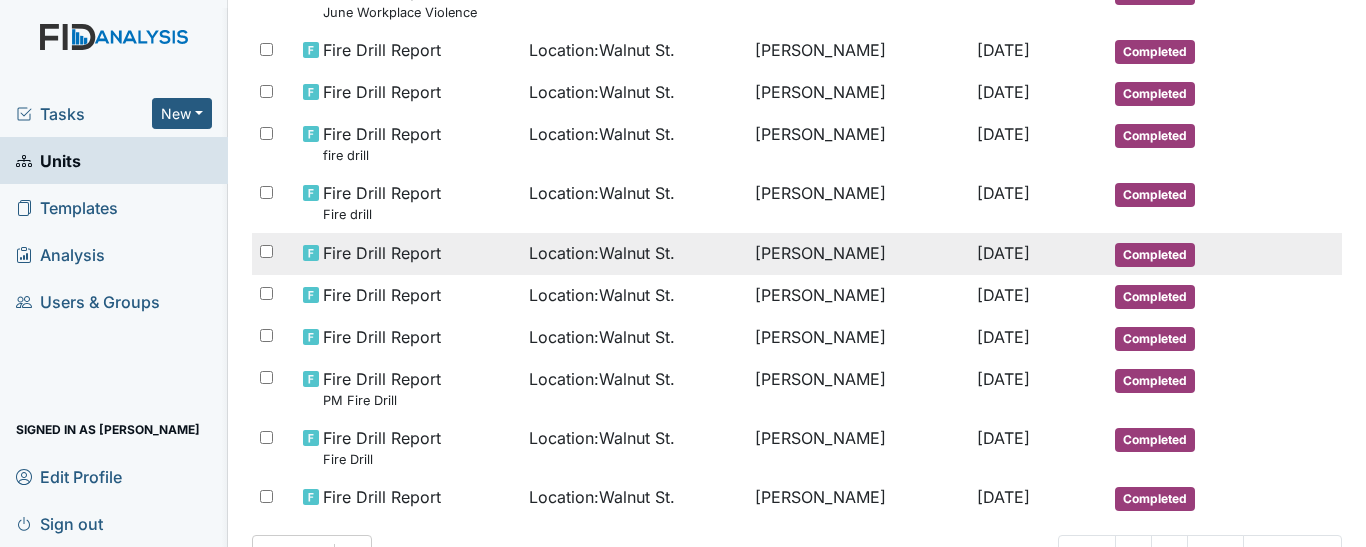 scroll, scrollTop: 300, scrollLeft: 0, axis: vertical 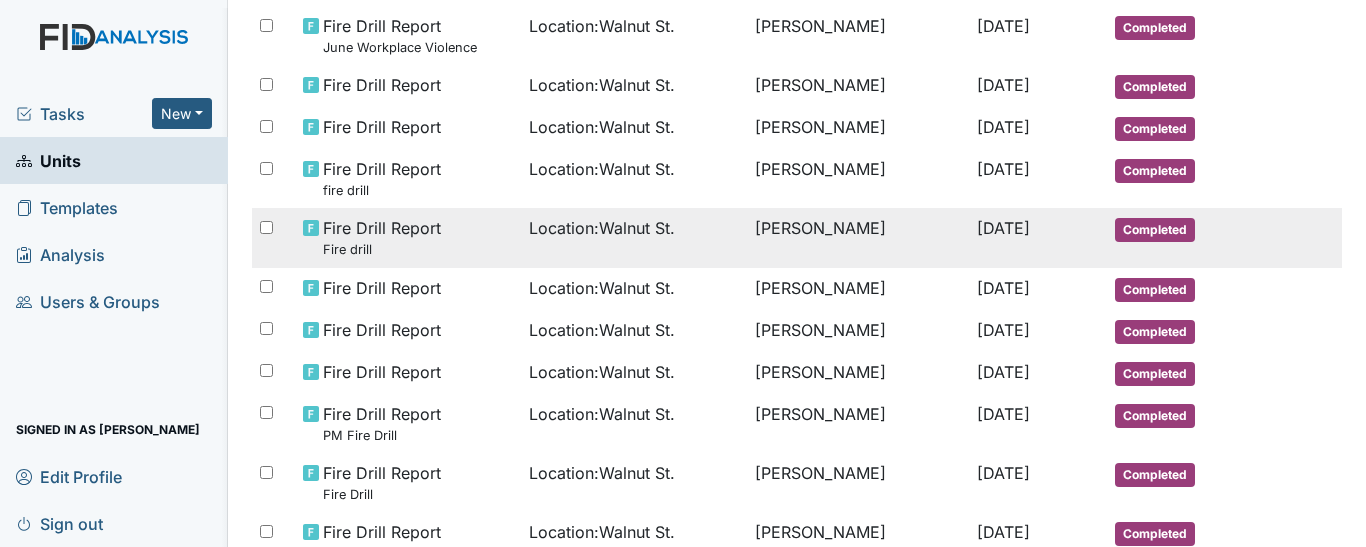 click on "Dec 12, 2024" at bounding box center [1003, 228] 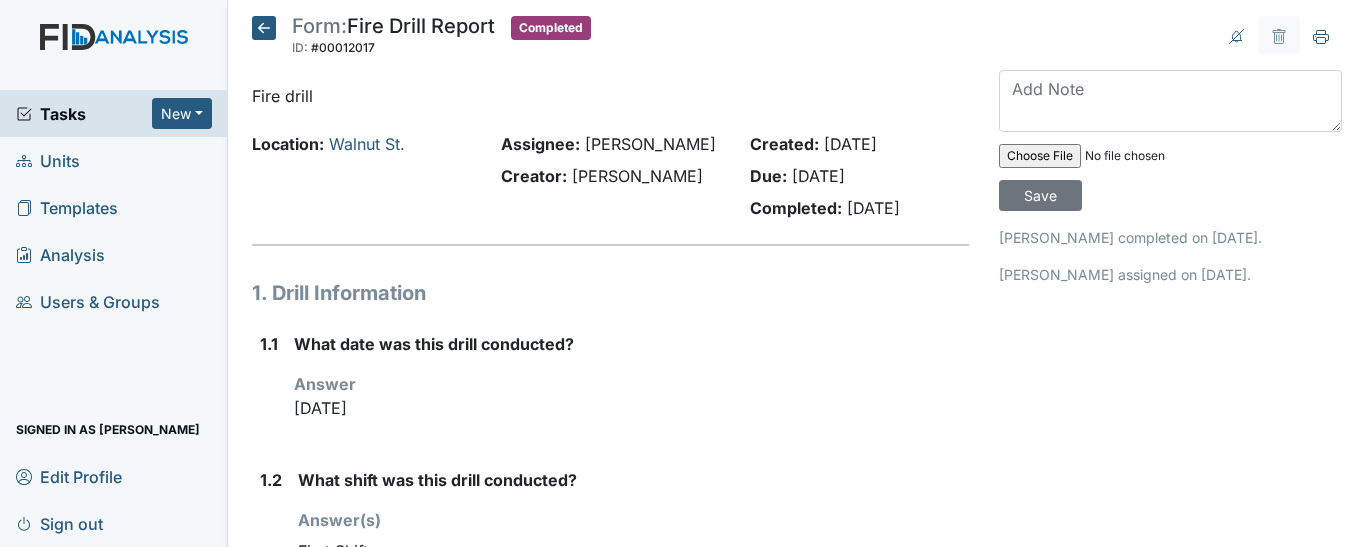 scroll, scrollTop: 0, scrollLeft: 0, axis: both 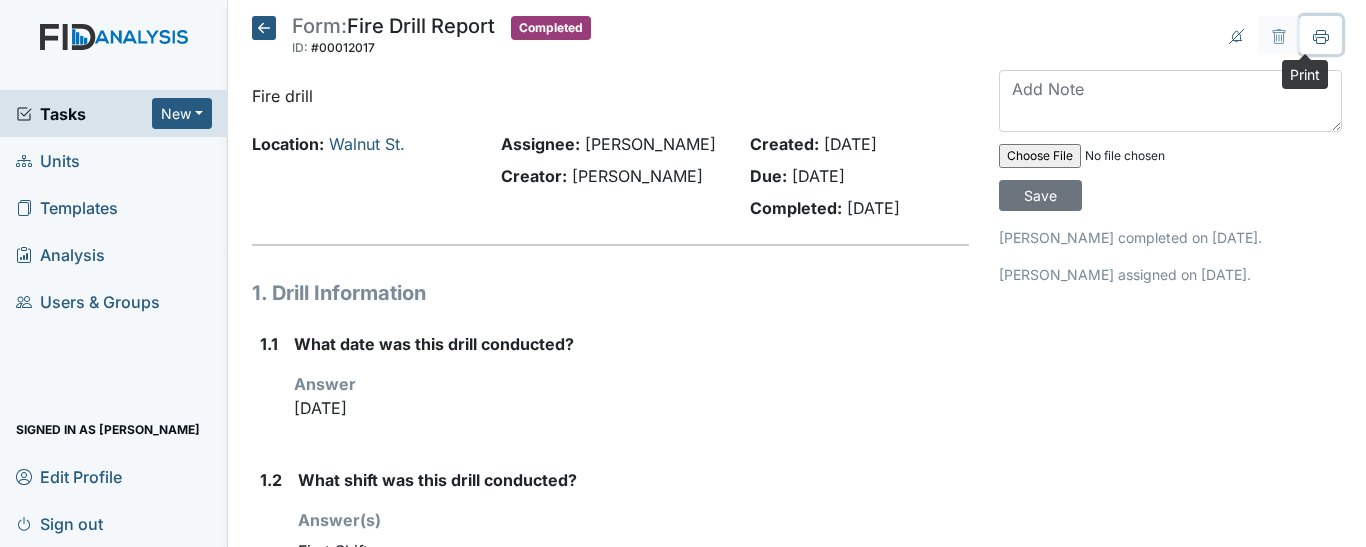 click 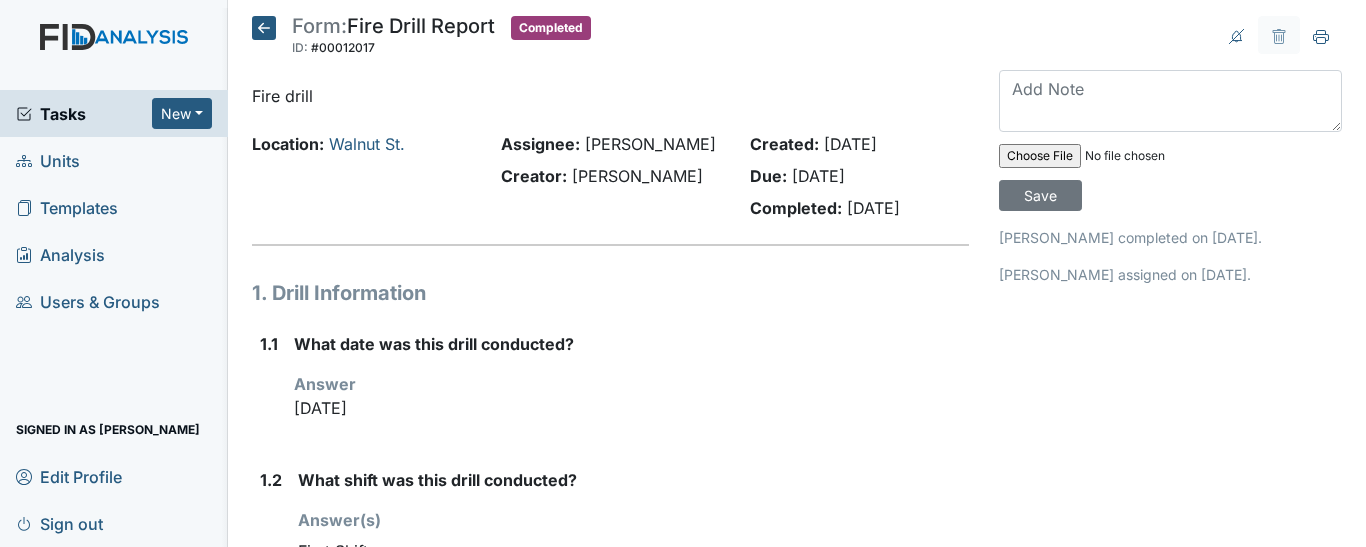 click 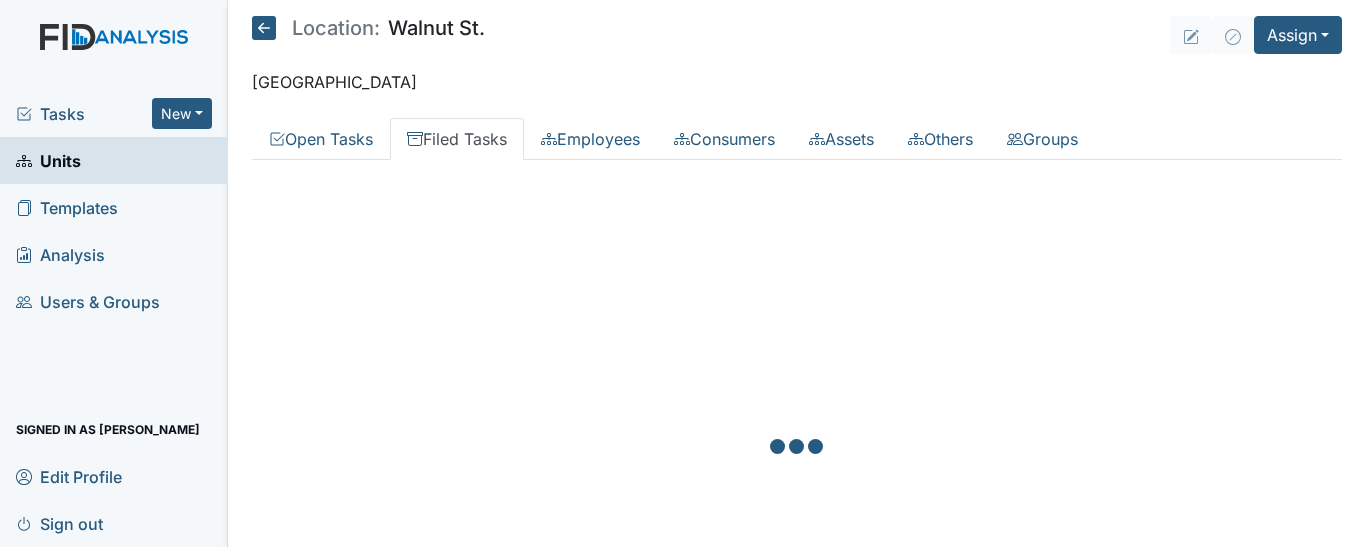 scroll, scrollTop: 0, scrollLeft: 0, axis: both 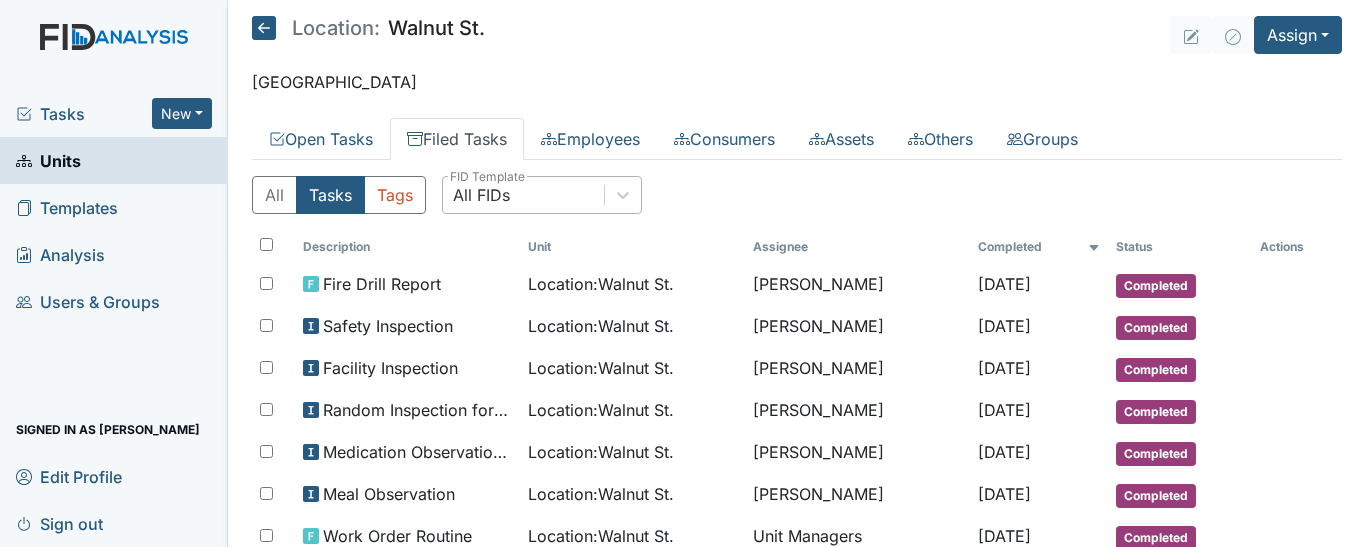 click on "All FIDs" at bounding box center [523, 195] 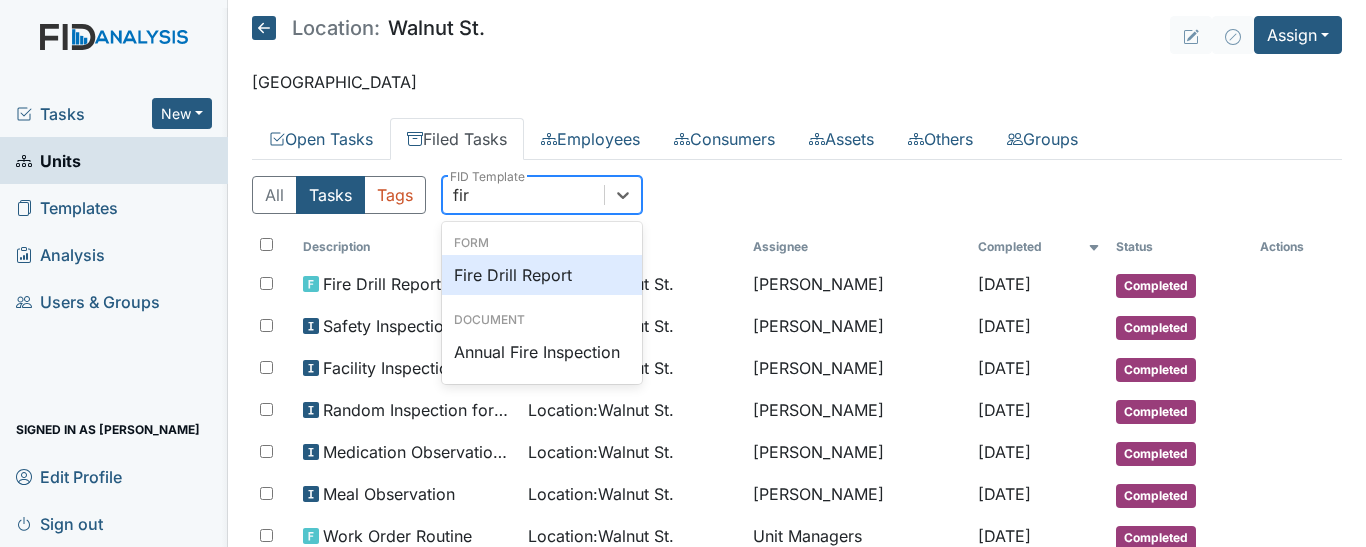 type on "fire" 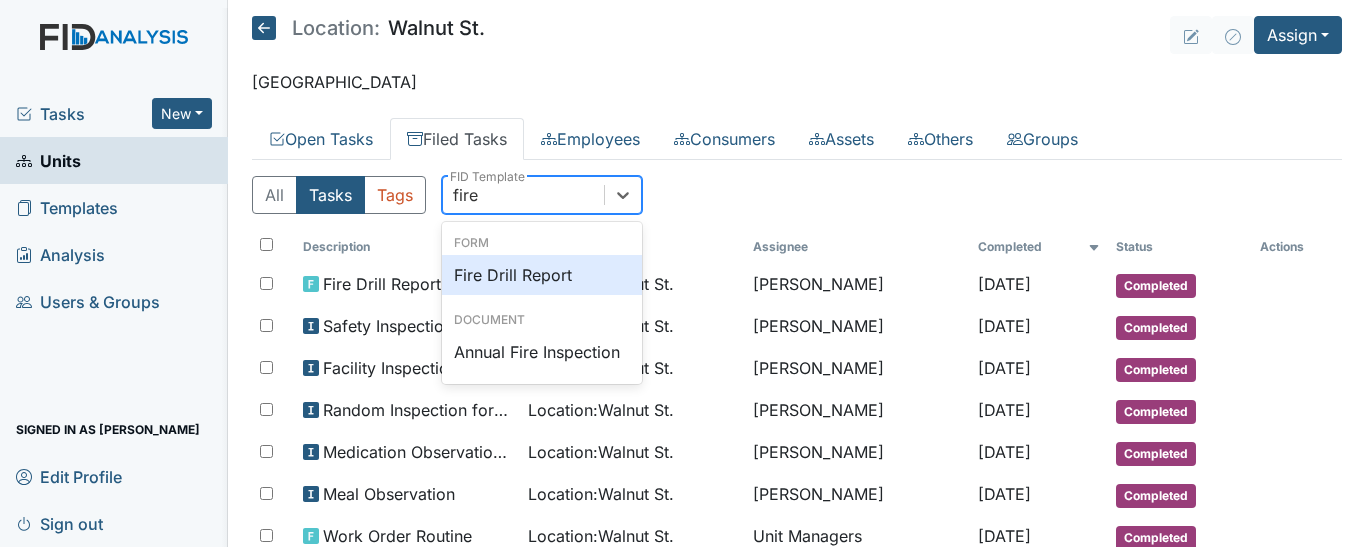 click on "Fire Drill Report" at bounding box center (542, 275) 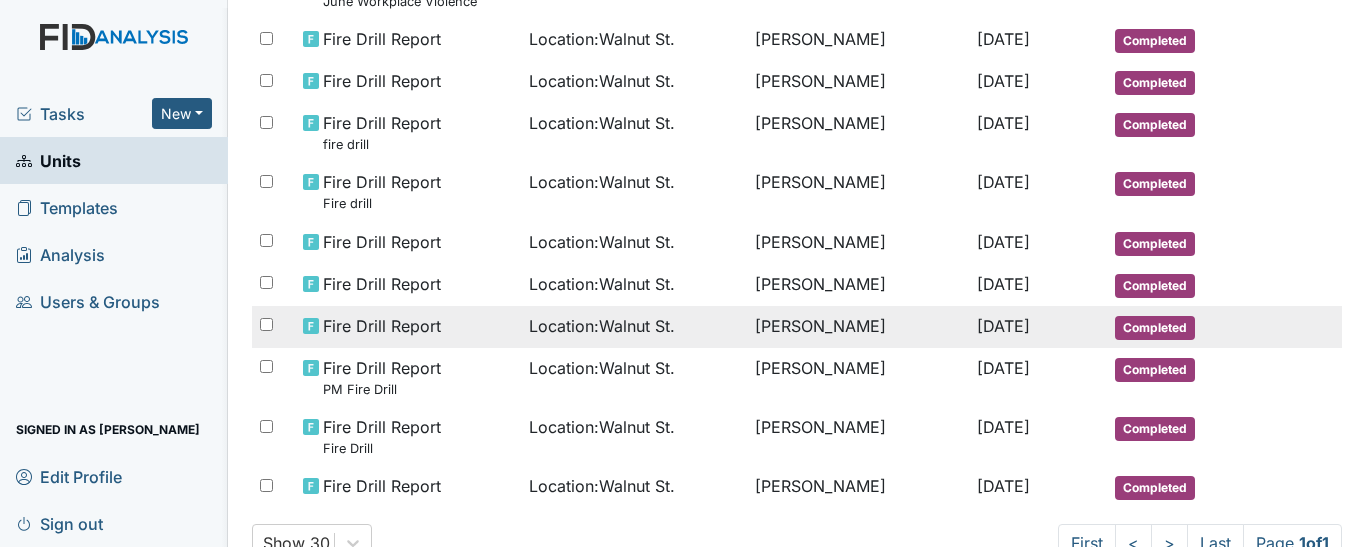 scroll, scrollTop: 200, scrollLeft: 0, axis: vertical 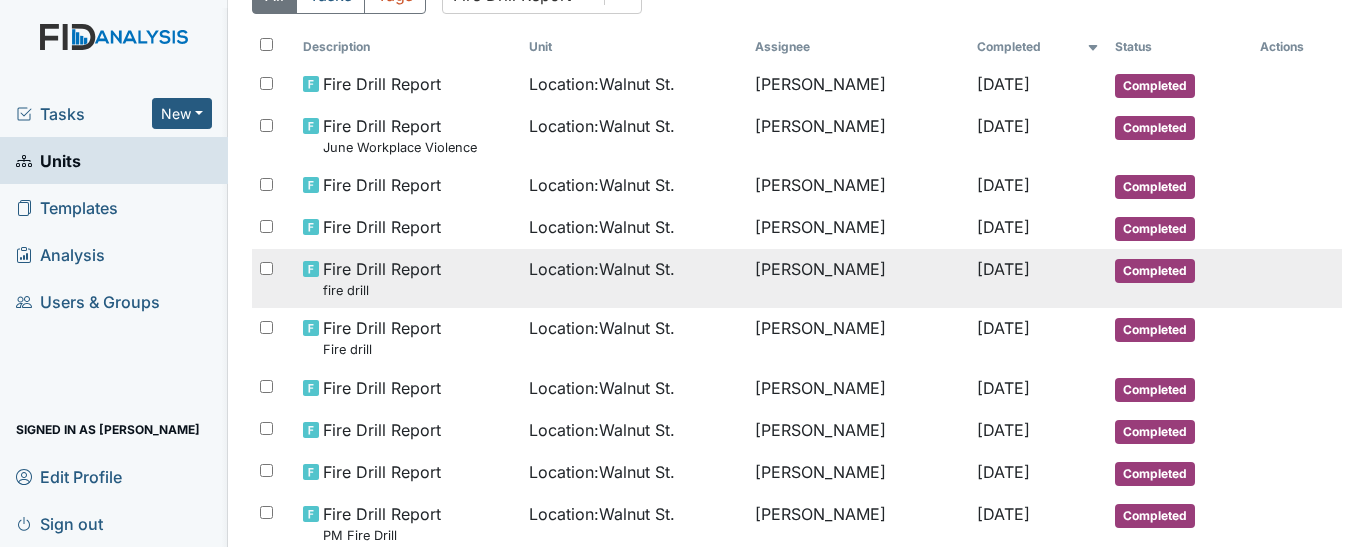 click on "Jan 17, 2025" at bounding box center (1003, 269) 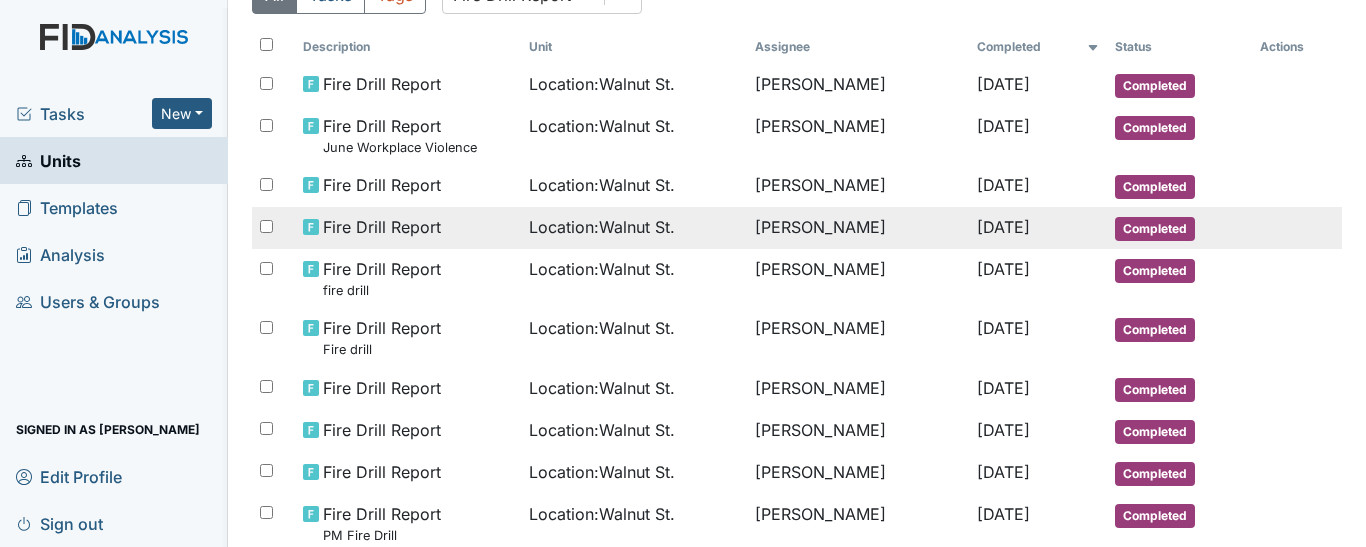 click on "[DATE]" at bounding box center (1003, 227) 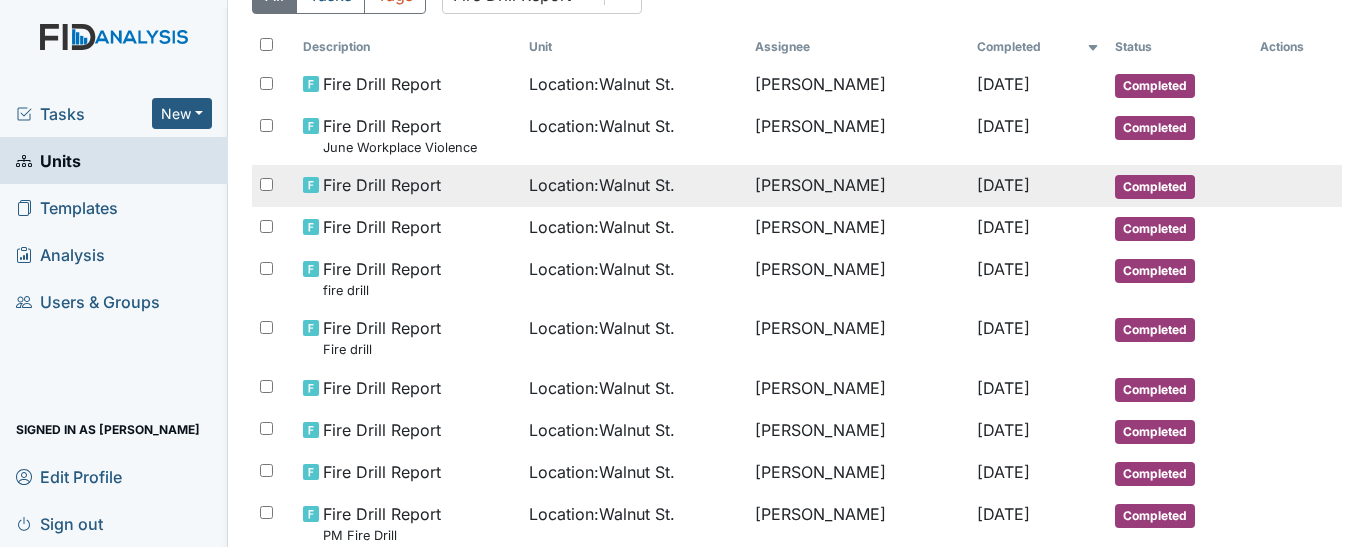 click on "[PERSON_NAME]" at bounding box center (857, 186) 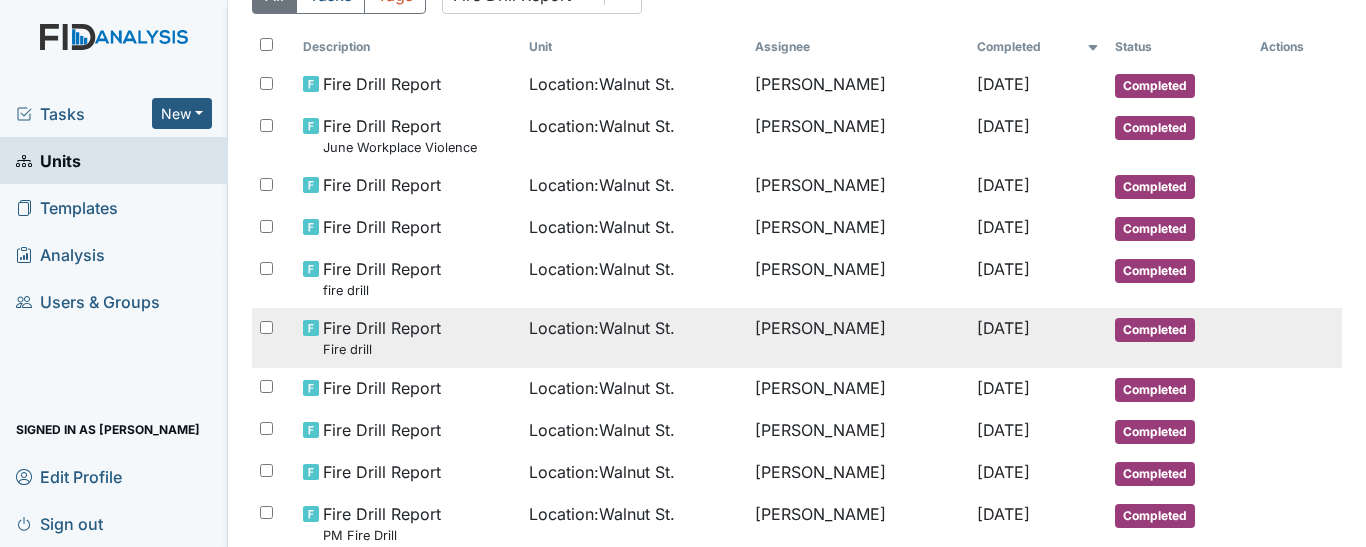 scroll, scrollTop: 100, scrollLeft: 0, axis: vertical 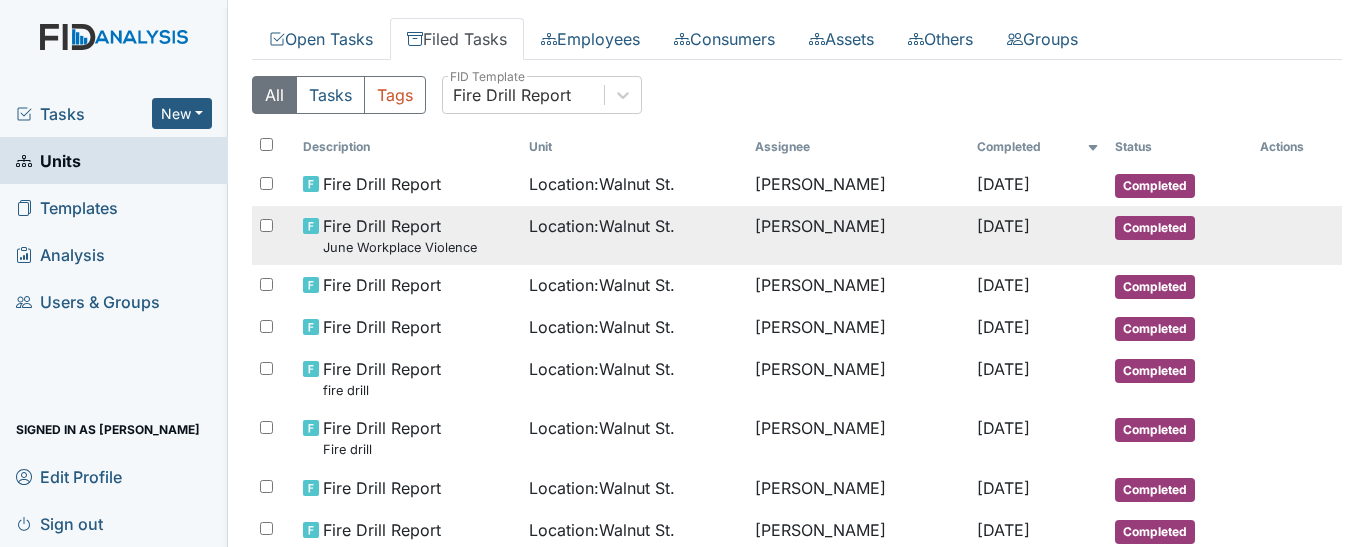 click on "Erica Carmichael" at bounding box center [857, 235] 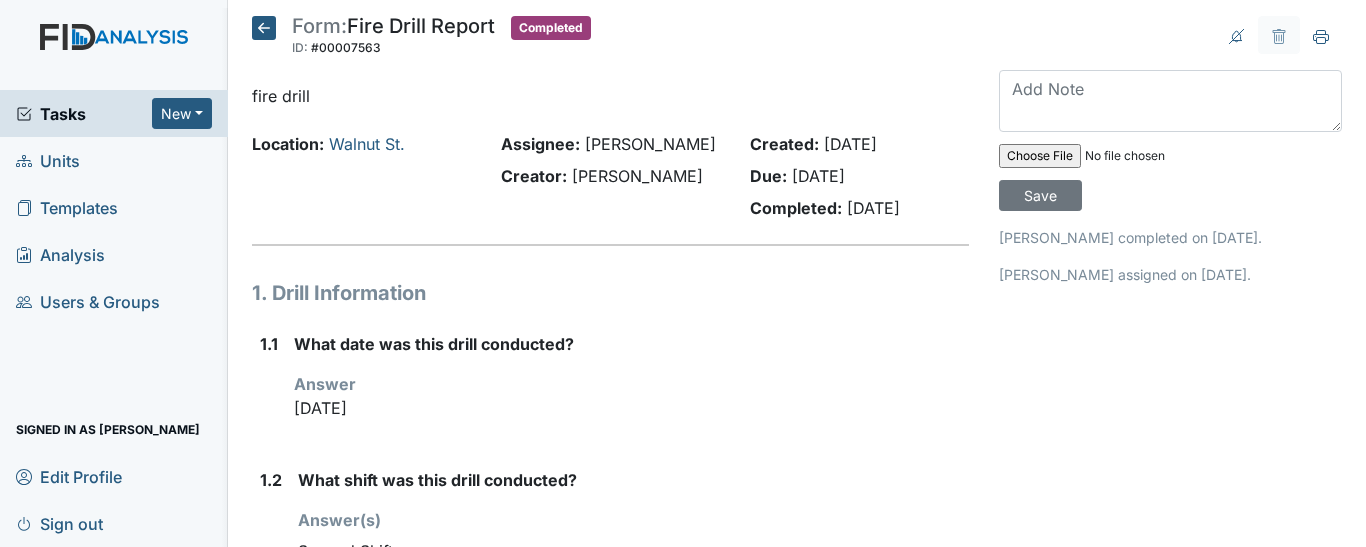 scroll, scrollTop: 0, scrollLeft: 0, axis: both 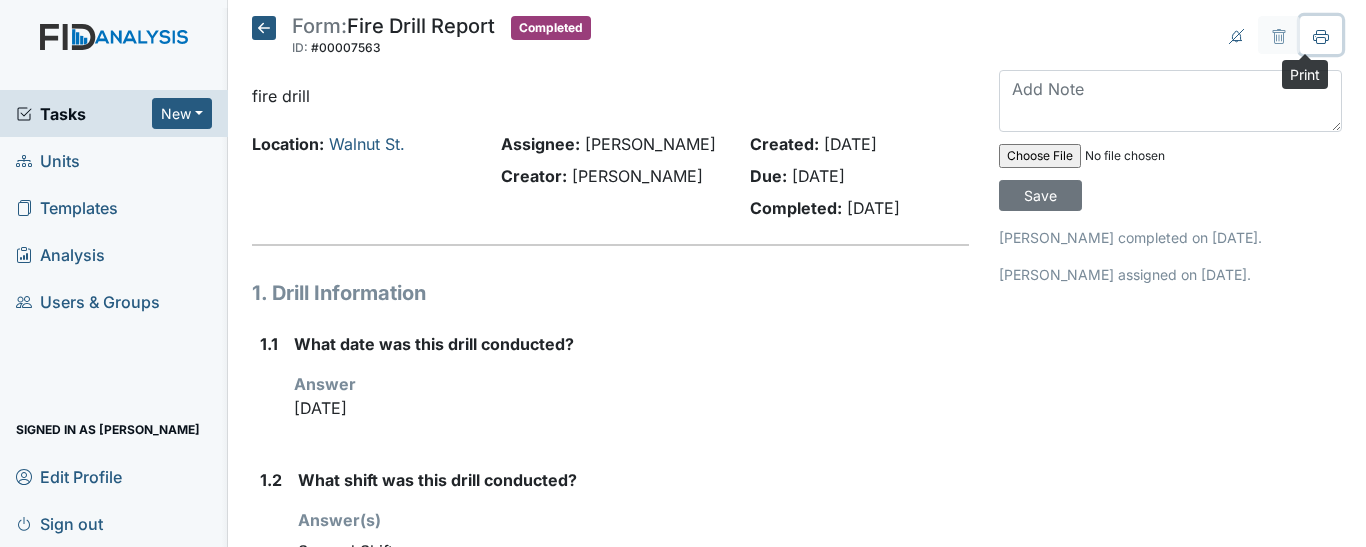 click 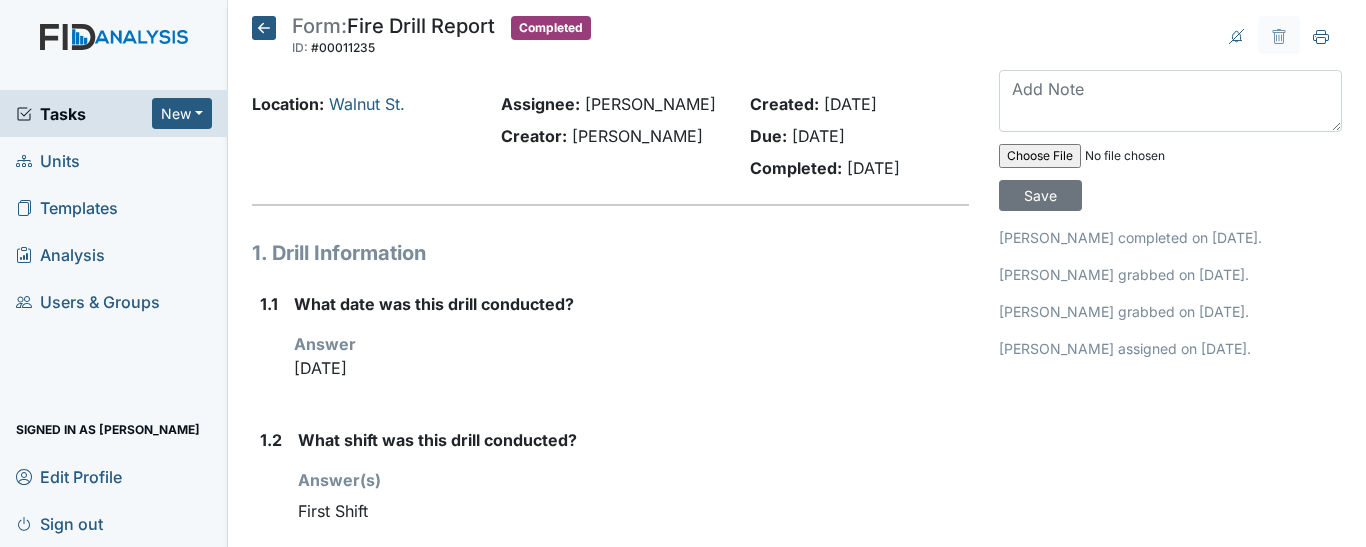 scroll, scrollTop: 0, scrollLeft: 0, axis: both 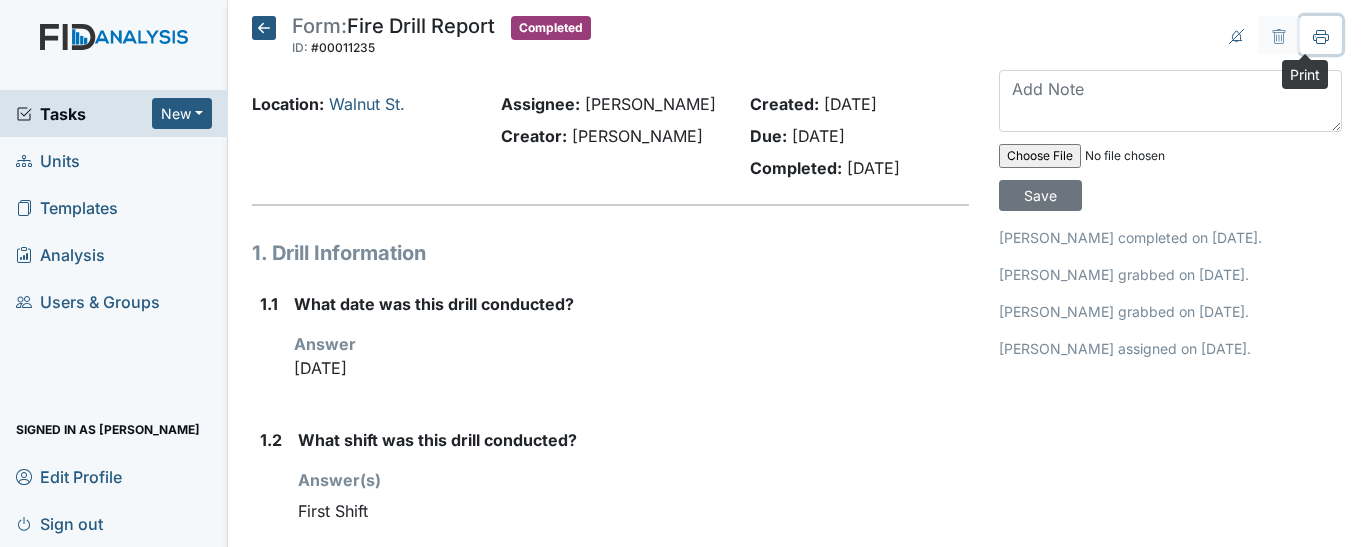 click 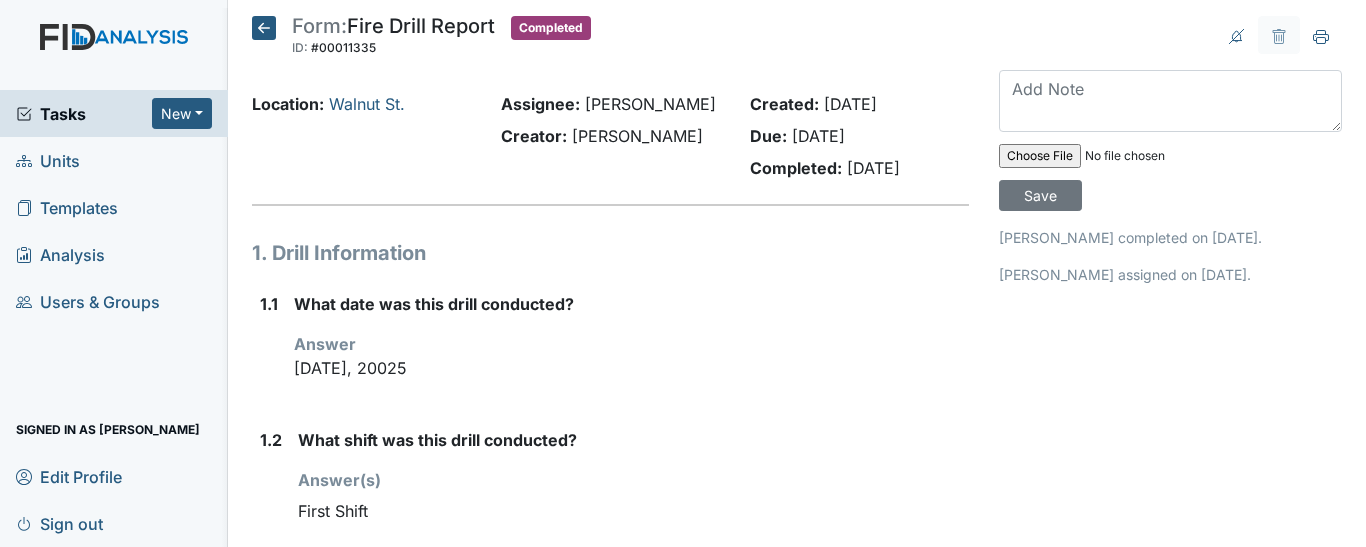 scroll, scrollTop: 0, scrollLeft: 0, axis: both 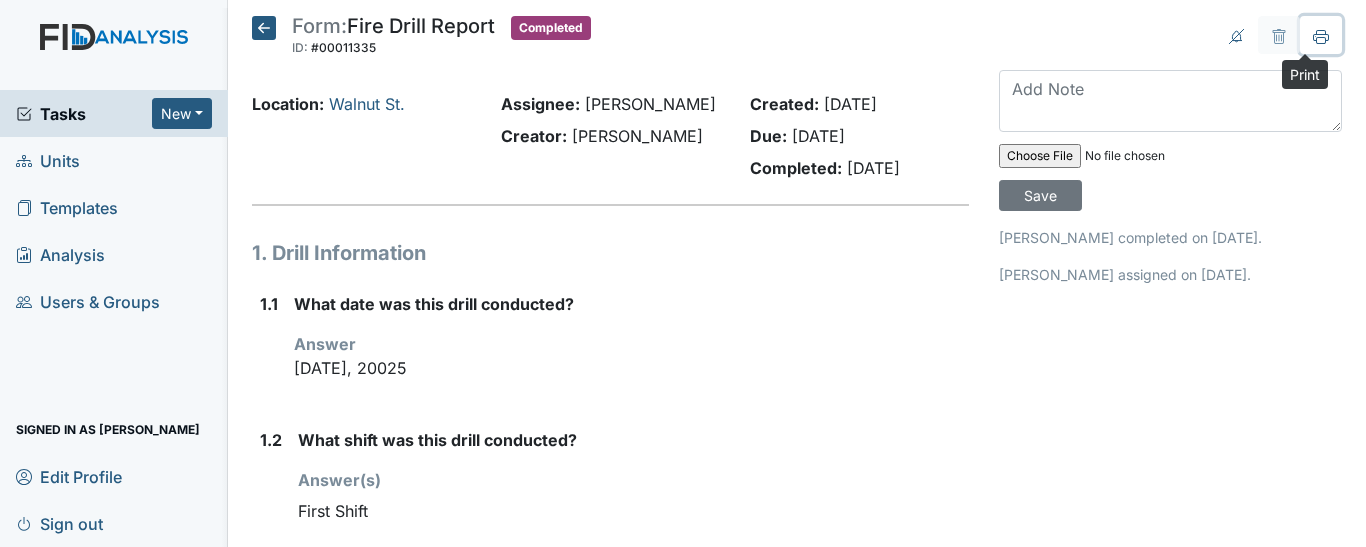 drag, startPoint x: 1307, startPoint y: 35, endPoint x: 1203, endPoint y: 419, distance: 397.83414 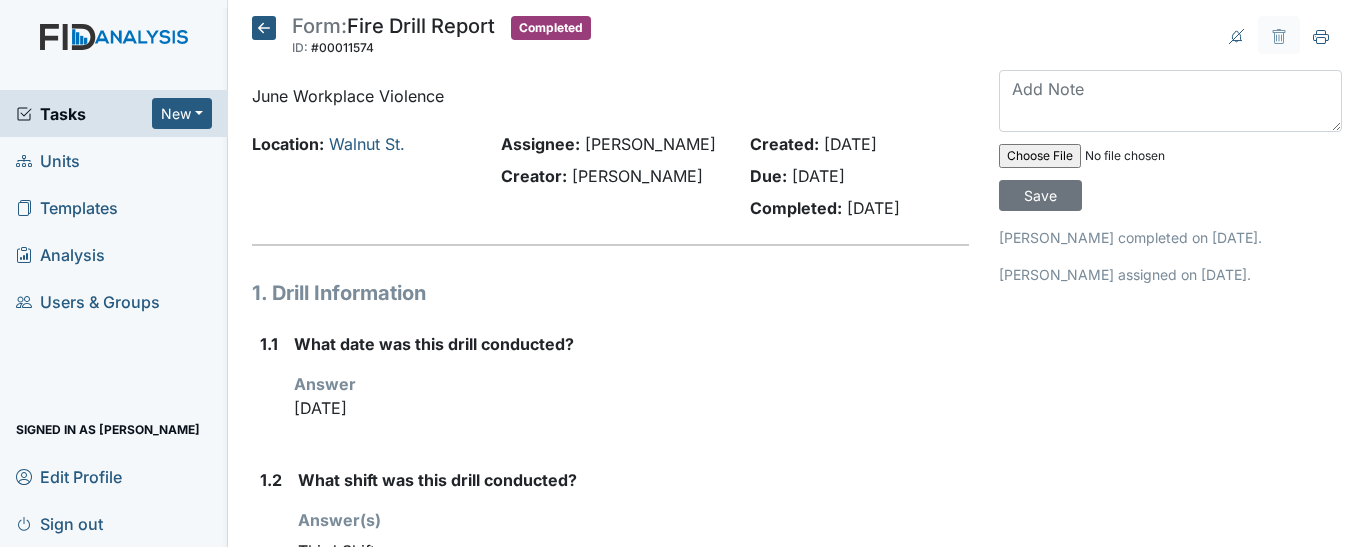 scroll, scrollTop: 0, scrollLeft: 0, axis: both 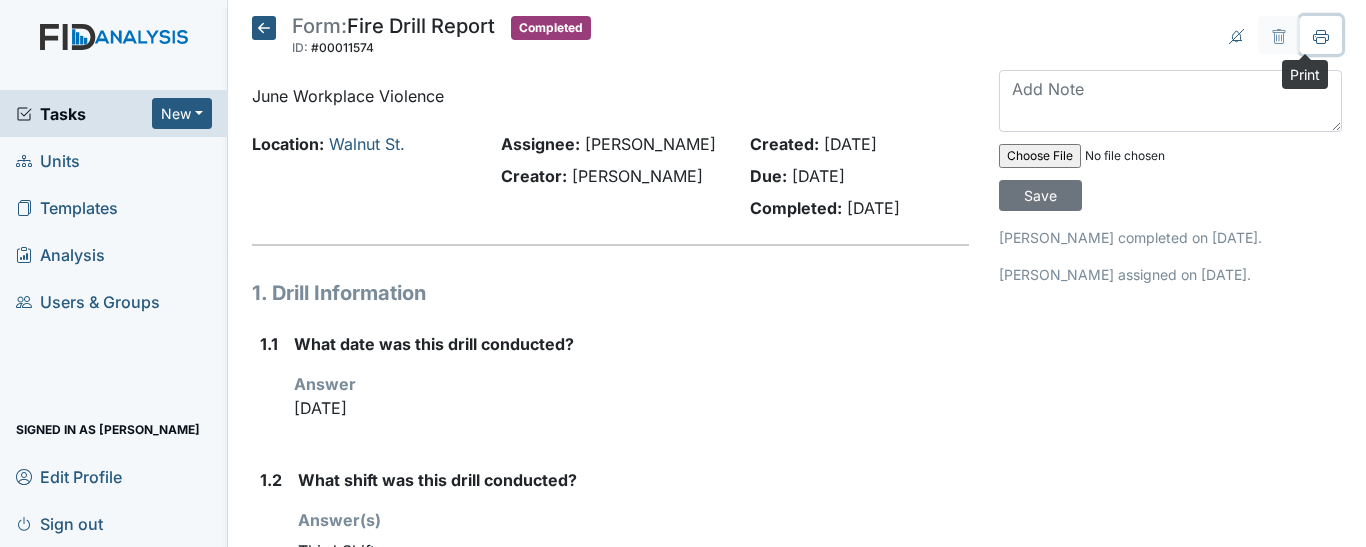 click 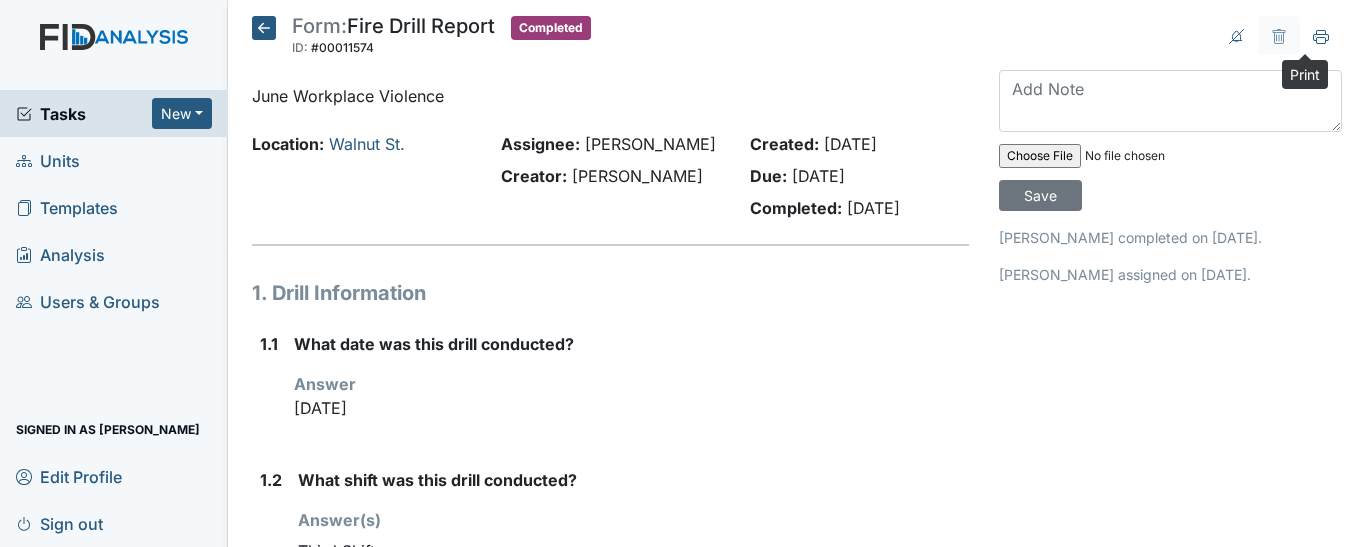 click 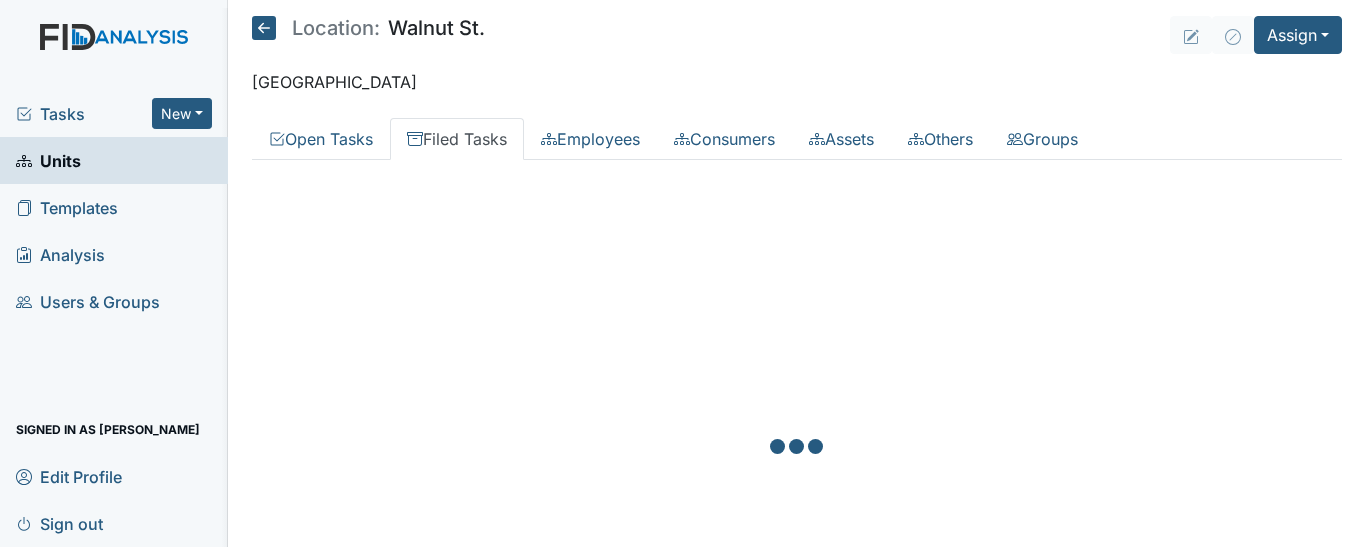 scroll, scrollTop: 0, scrollLeft: 0, axis: both 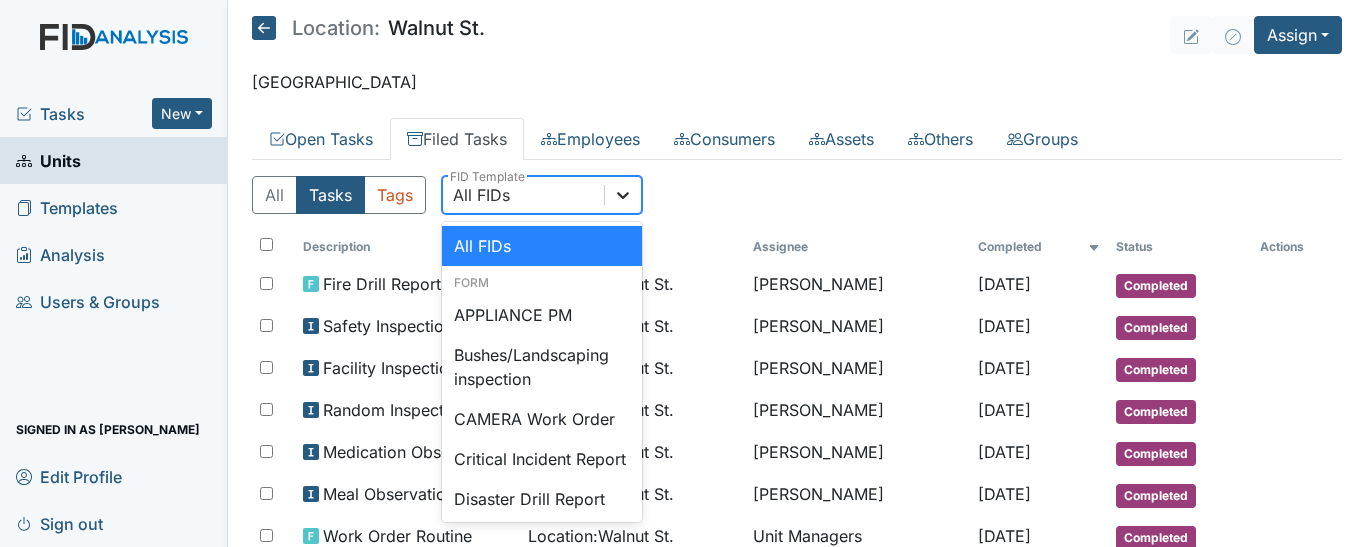 click at bounding box center [623, 195] 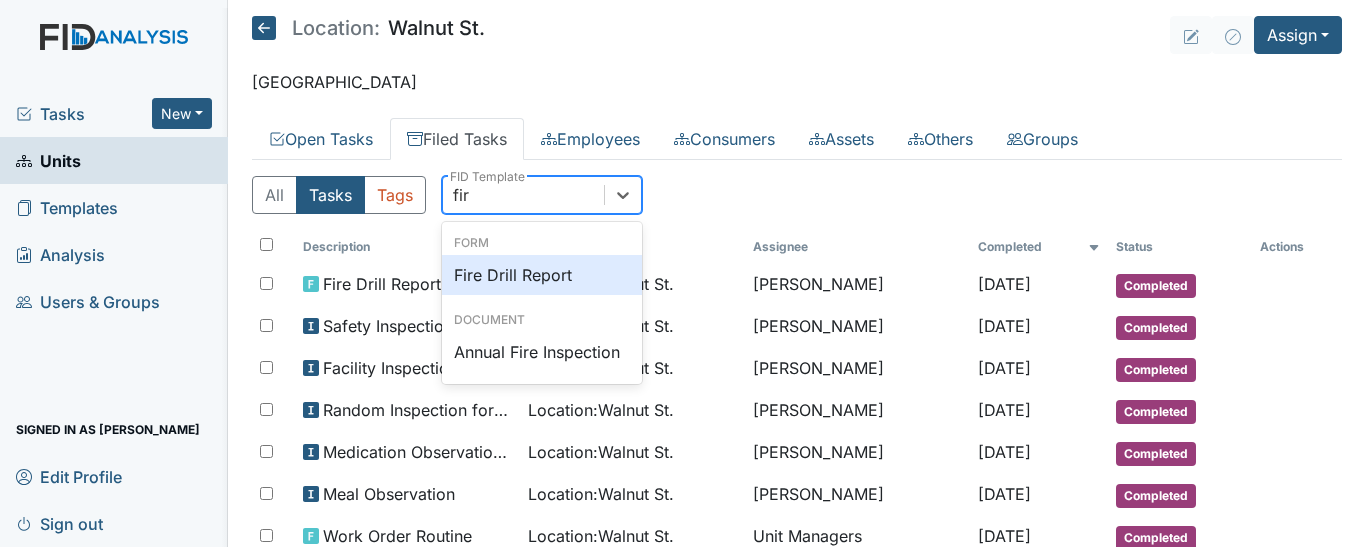 type on "fire" 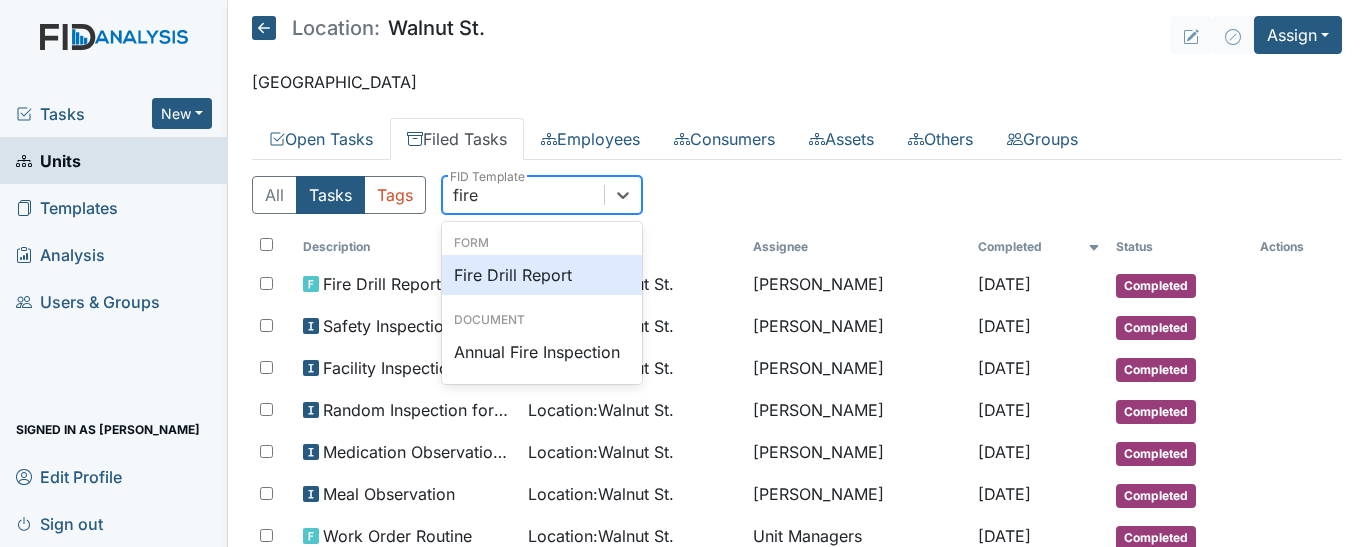 click on "Fire Drill Report" at bounding box center (542, 275) 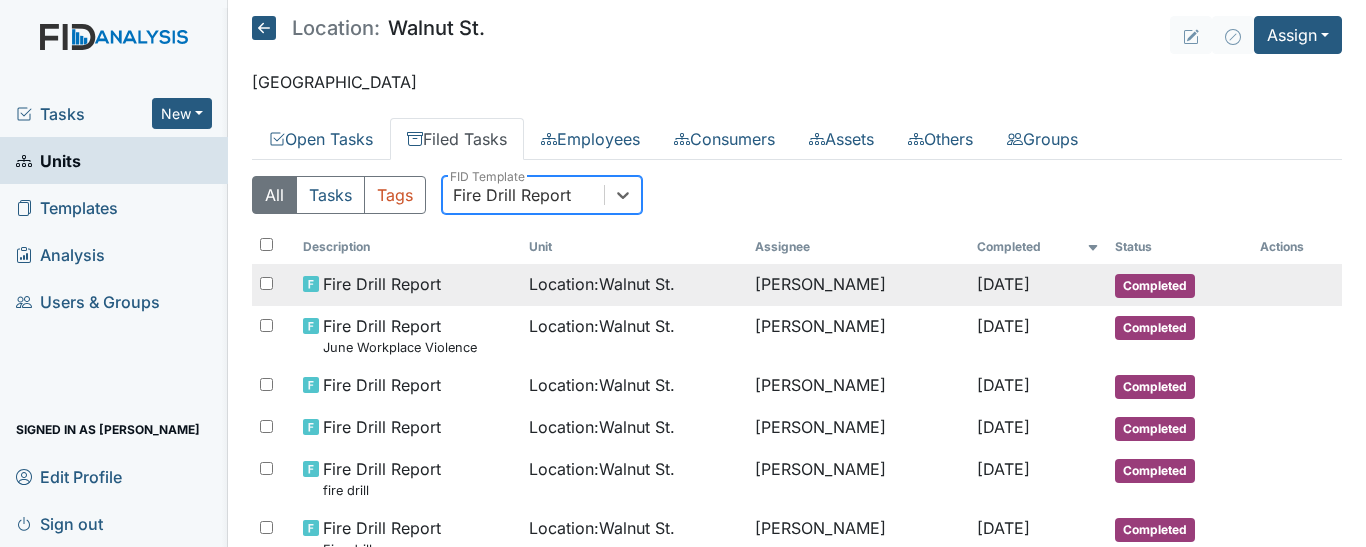 click on "Location :  [GEOGRAPHIC_DATA]." at bounding box center (634, 284) 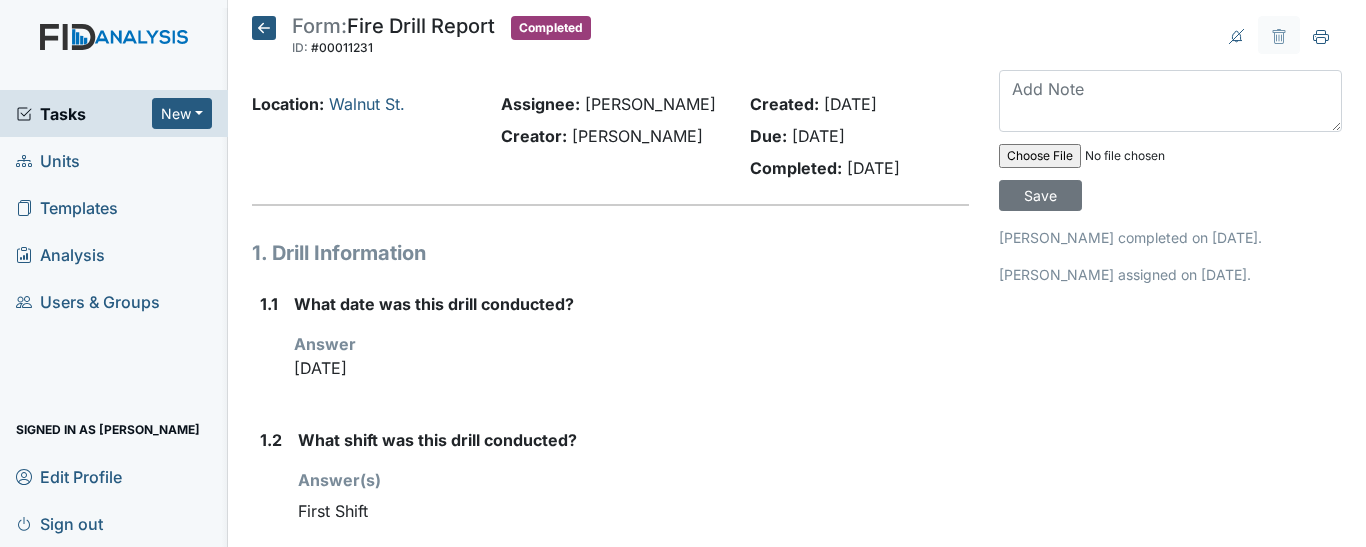 scroll, scrollTop: 0, scrollLeft: 0, axis: both 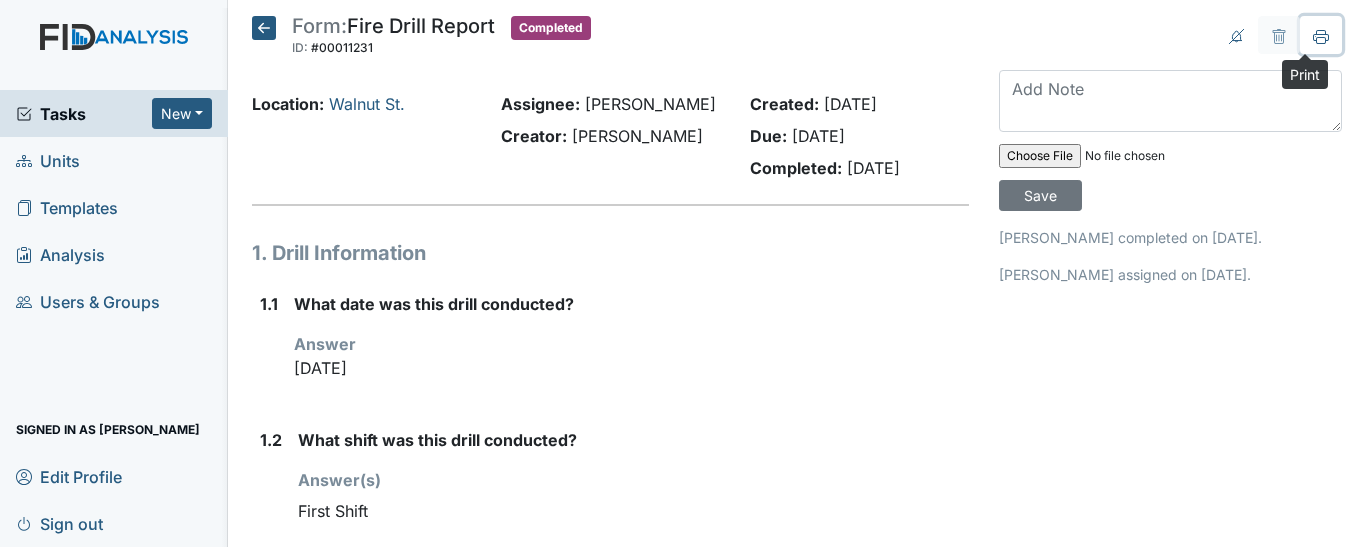 click 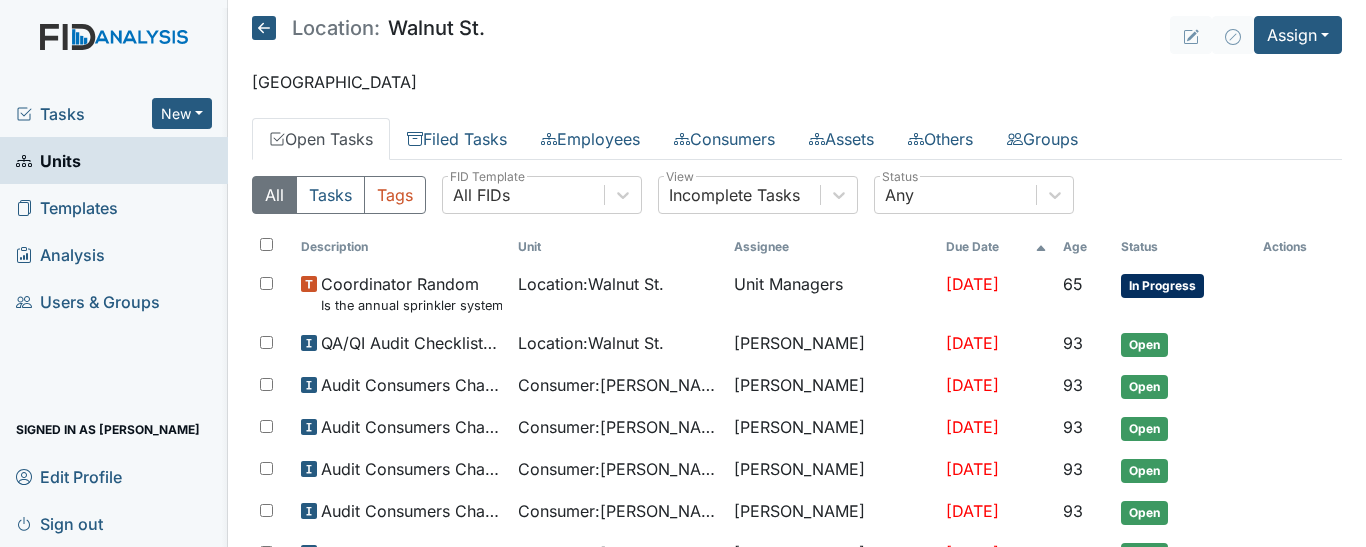 scroll, scrollTop: 0, scrollLeft: 0, axis: both 